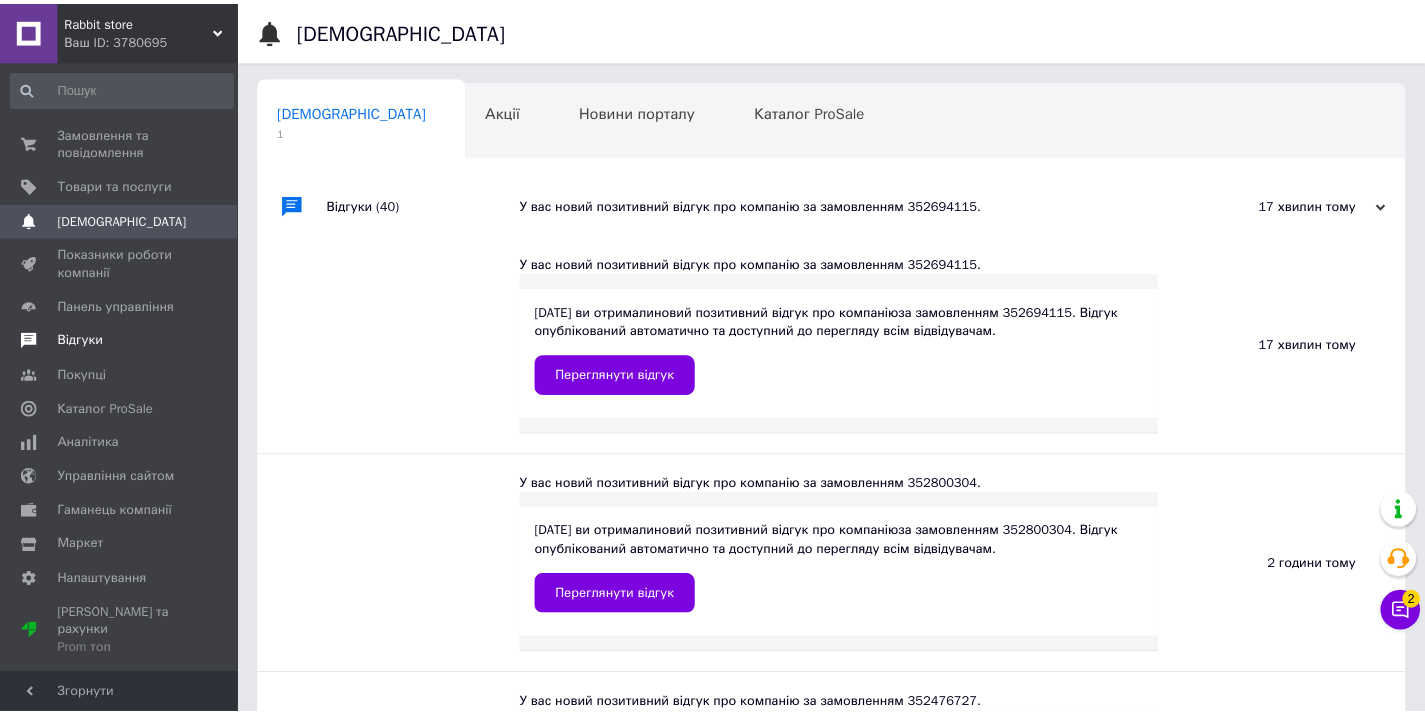 scroll, scrollTop: 0, scrollLeft: 0, axis: both 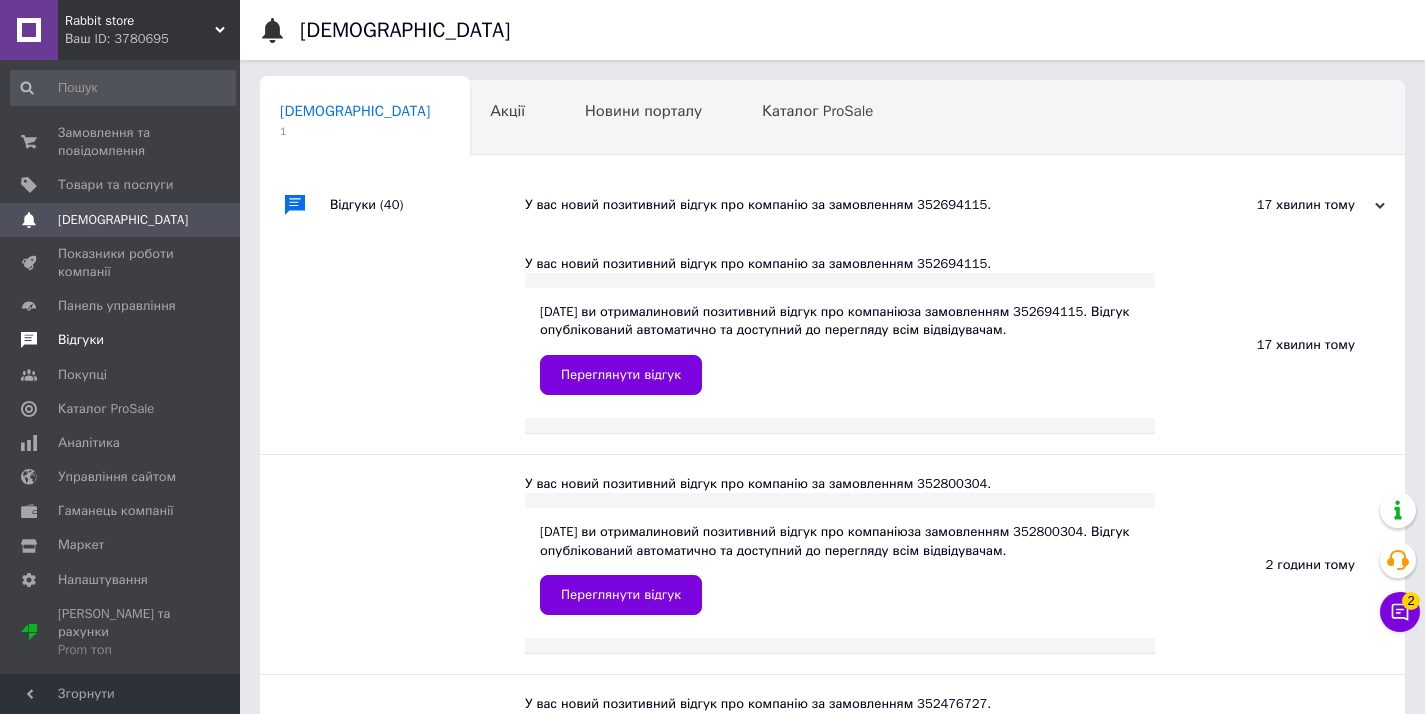 click on "Відгуки" at bounding box center [123, 340] 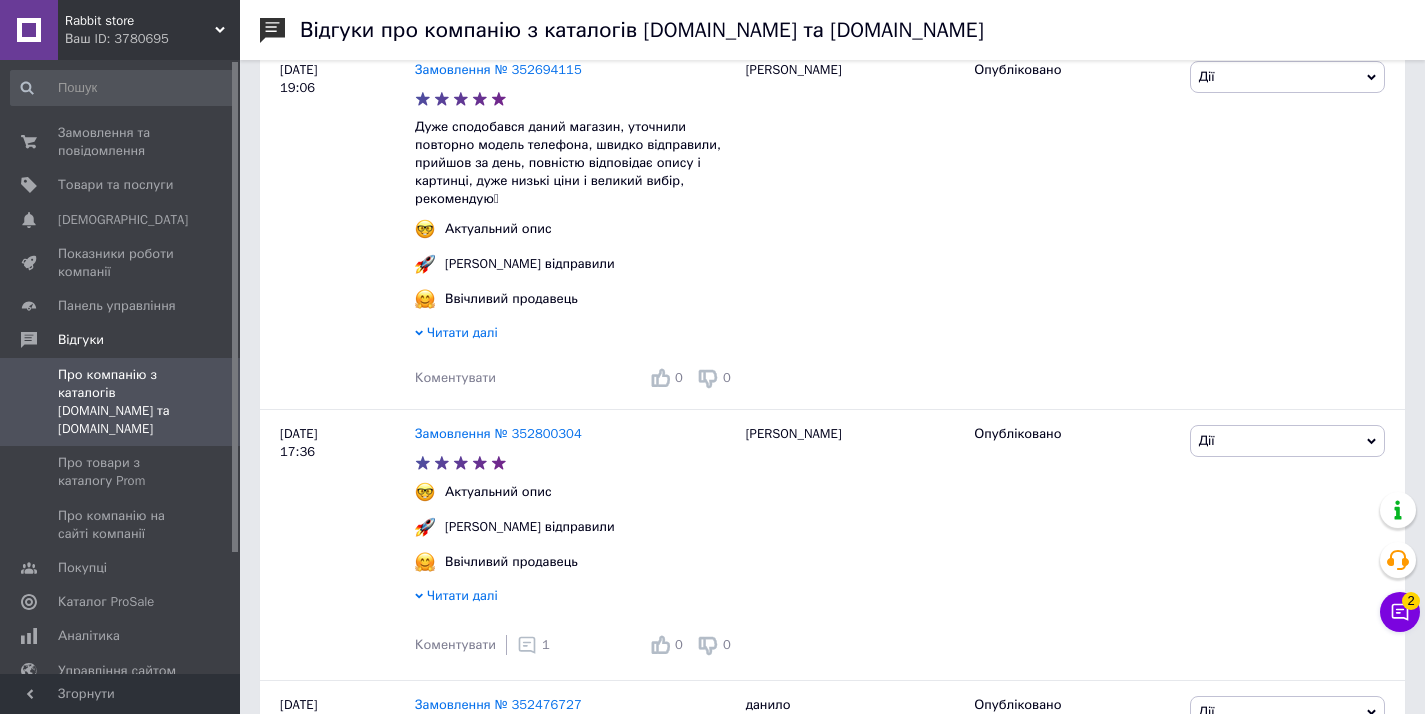 scroll, scrollTop: 0, scrollLeft: 0, axis: both 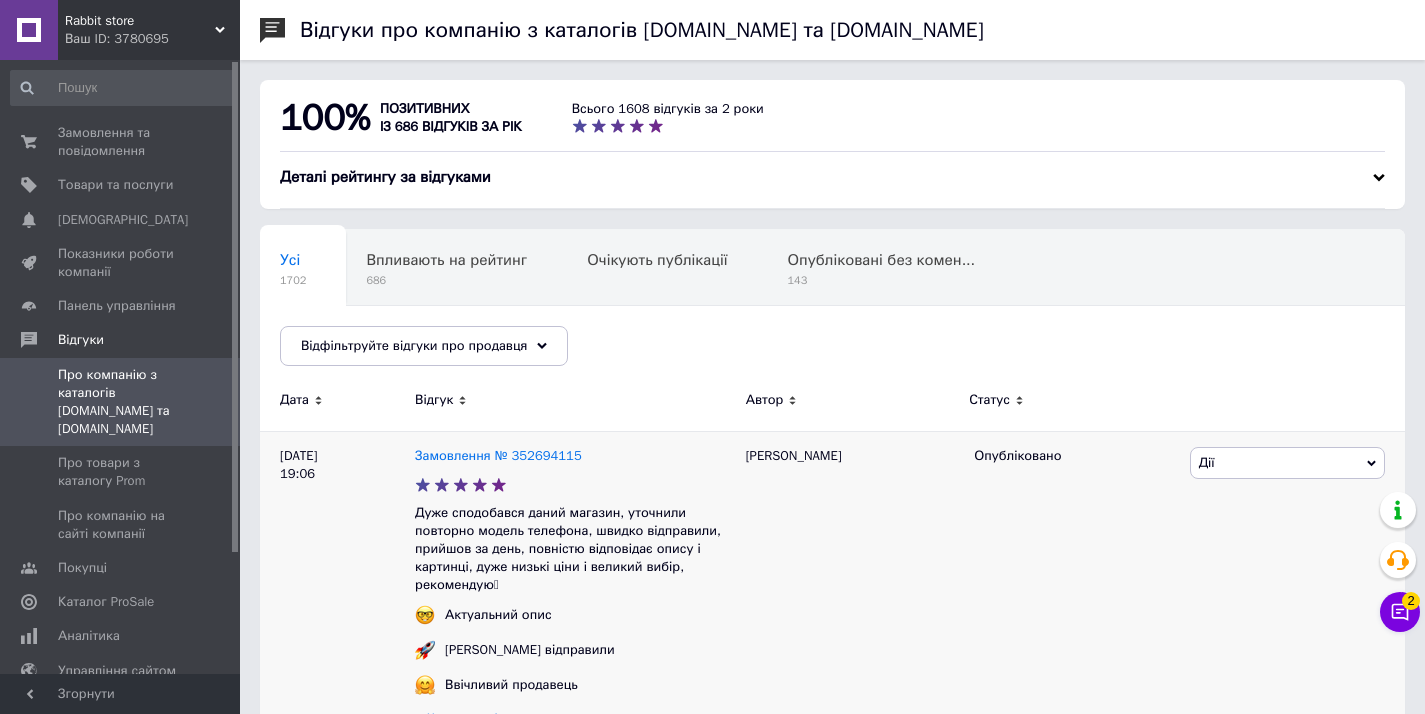 click on "Замовлення № 352694115" at bounding box center [498, 456] 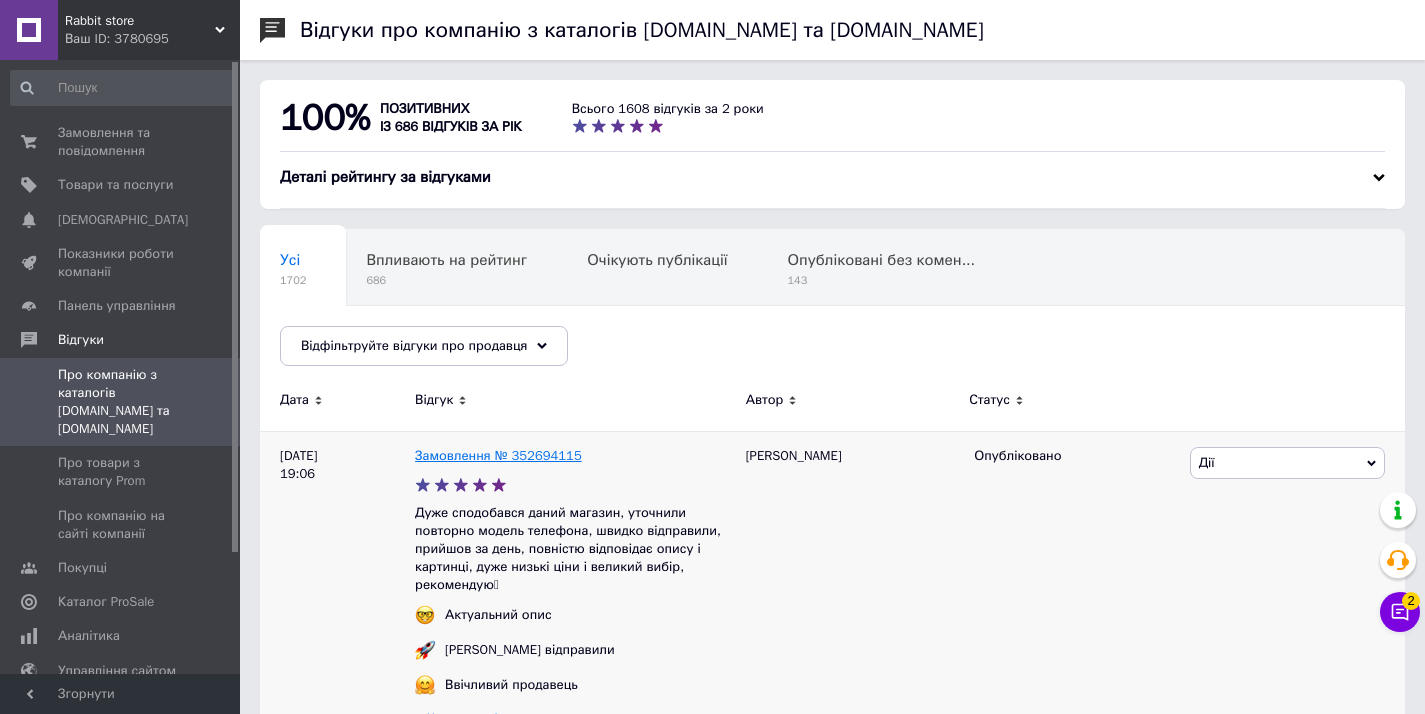 click on "Замовлення № 352694115" at bounding box center (498, 455) 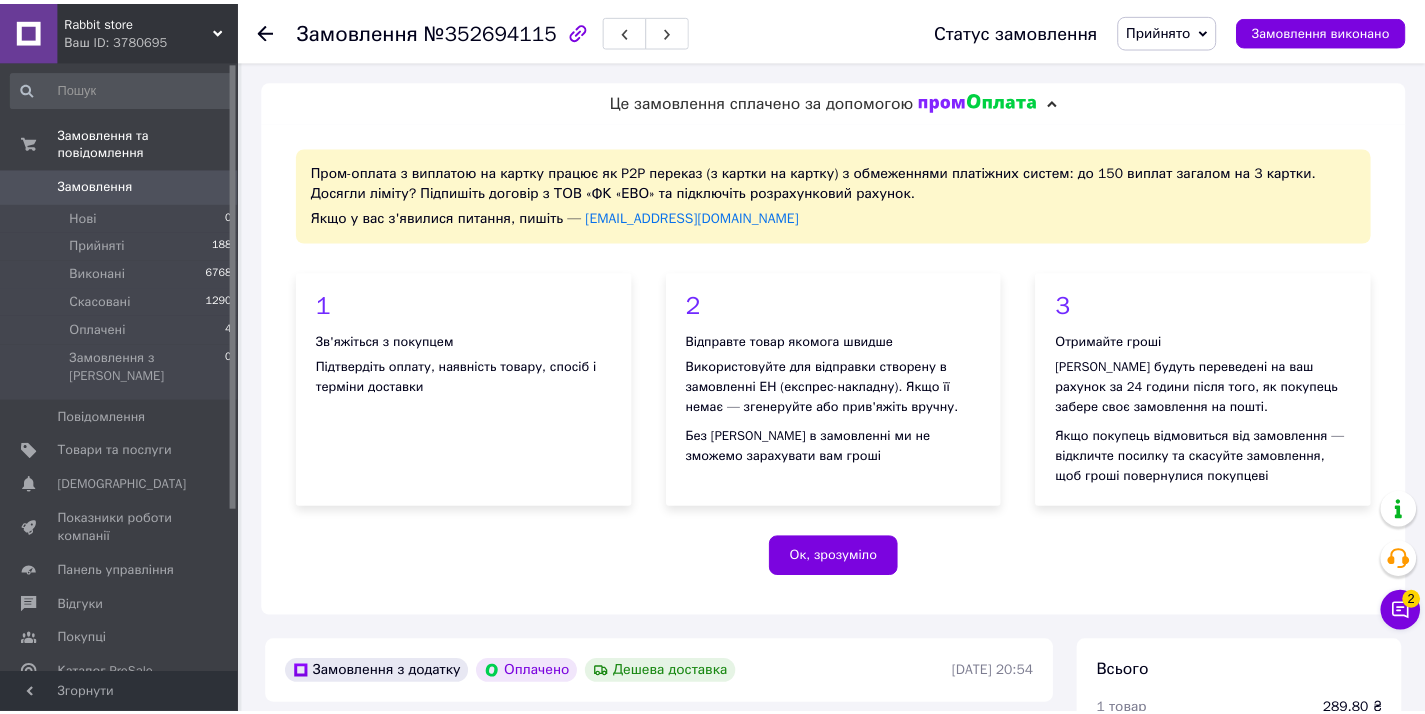 scroll, scrollTop: 514, scrollLeft: 0, axis: vertical 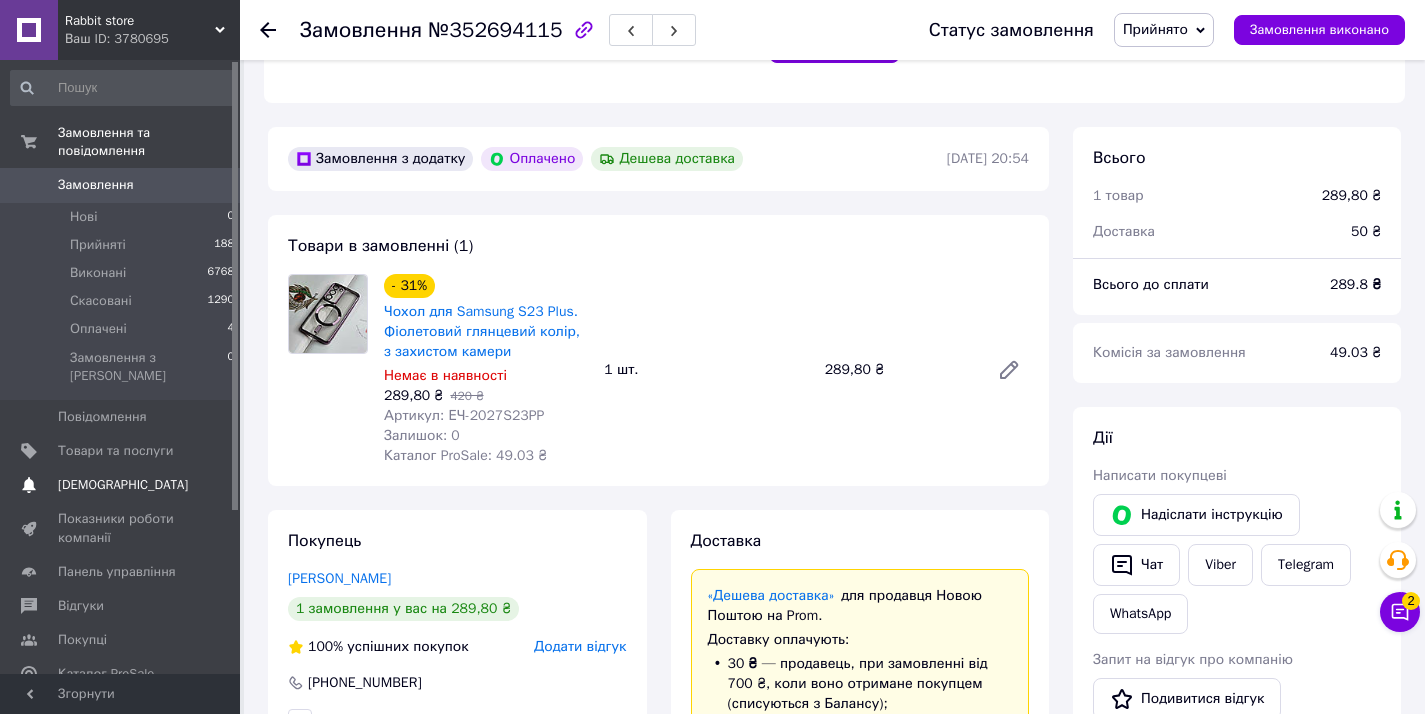 click on "[DEMOGRAPHIC_DATA]" at bounding box center [123, 485] 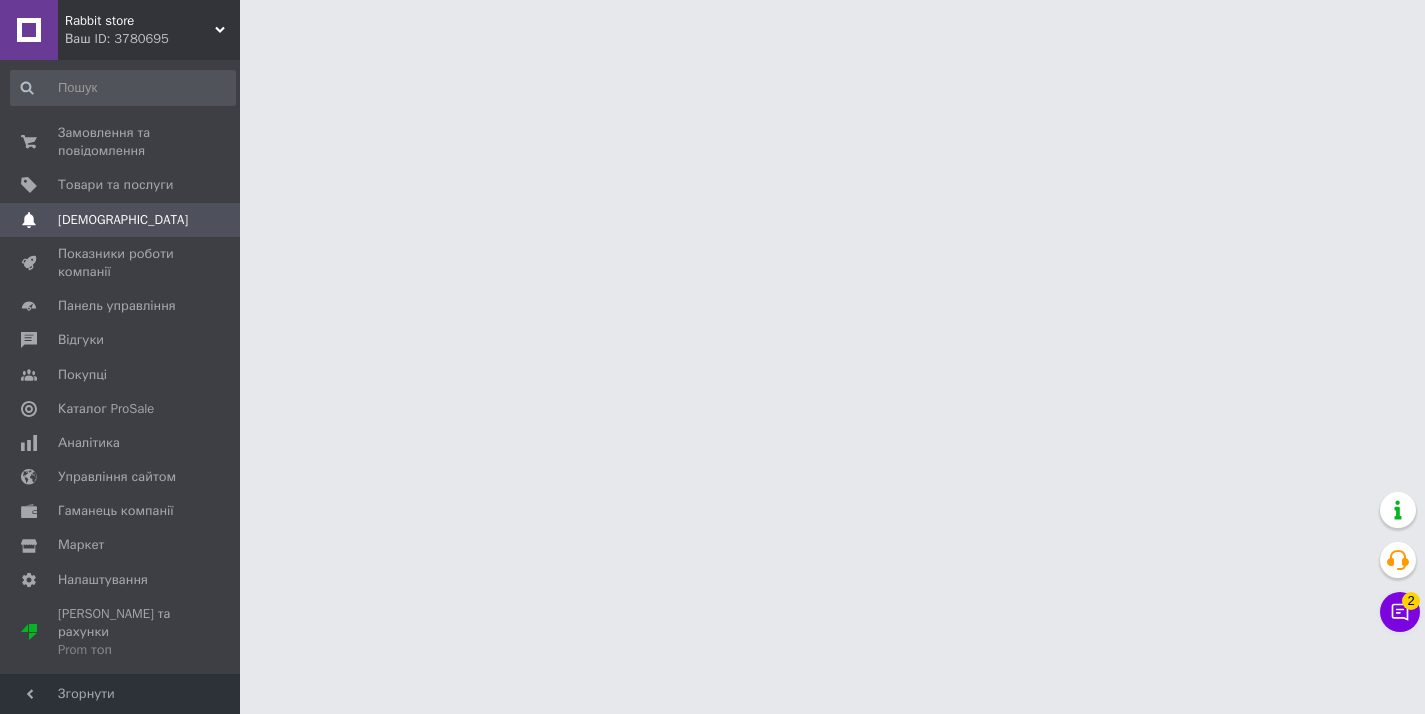 scroll, scrollTop: 0, scrollLeft: 0, axis: both 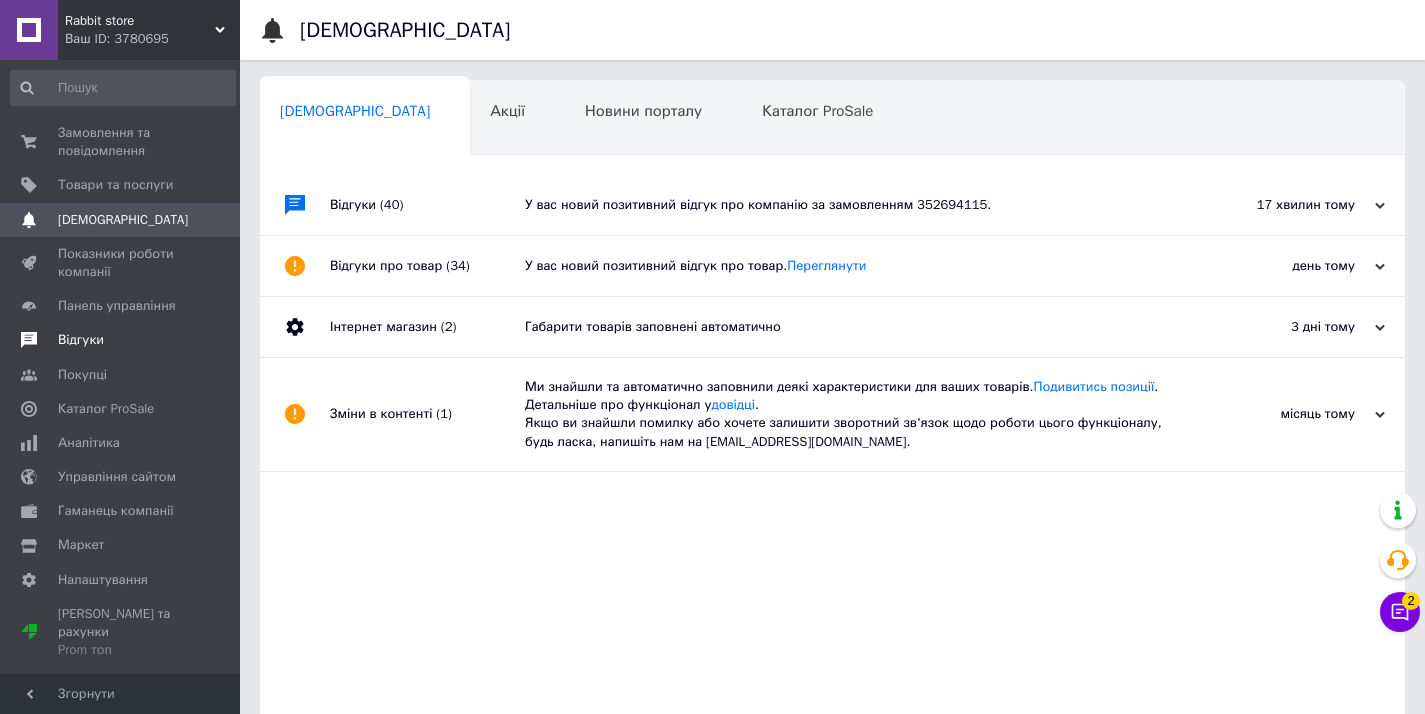 click on "Відгуки" at bounding box center (121, 340) 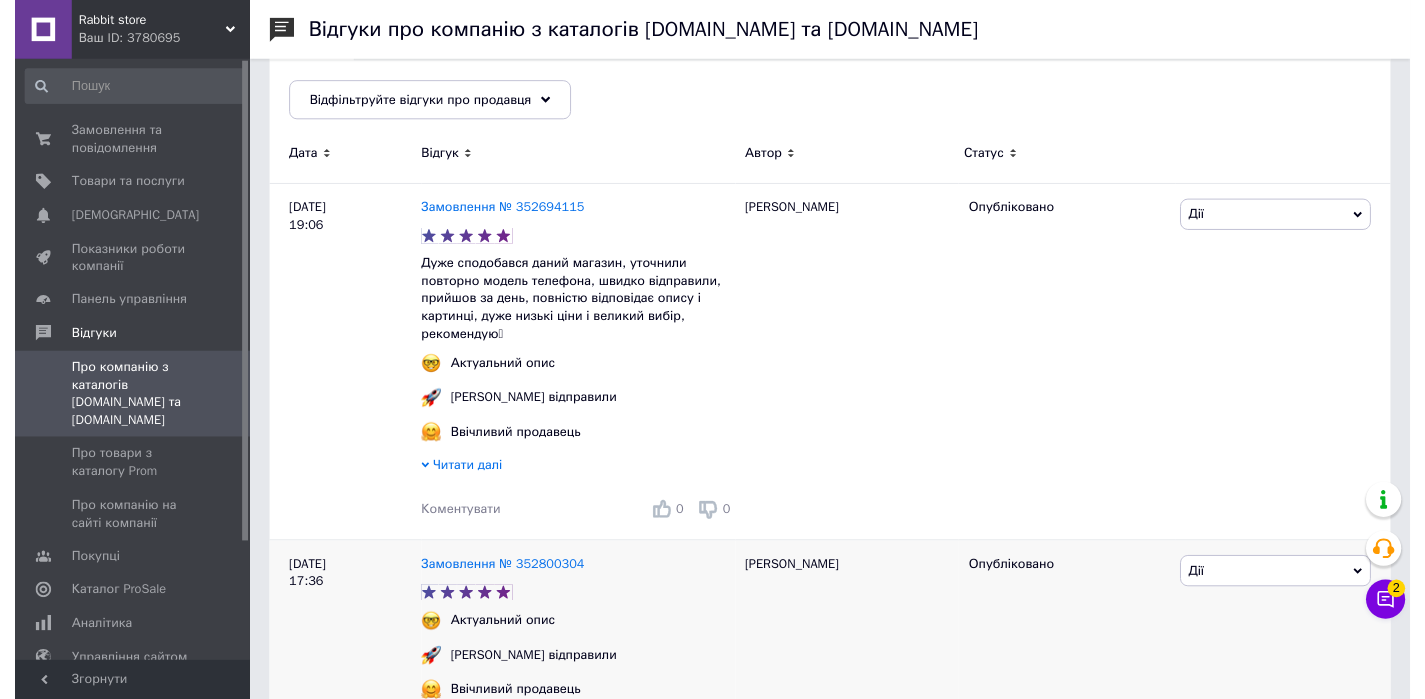 scroll, scrollTop: 535, scrollLeft: 0, axis: vertical 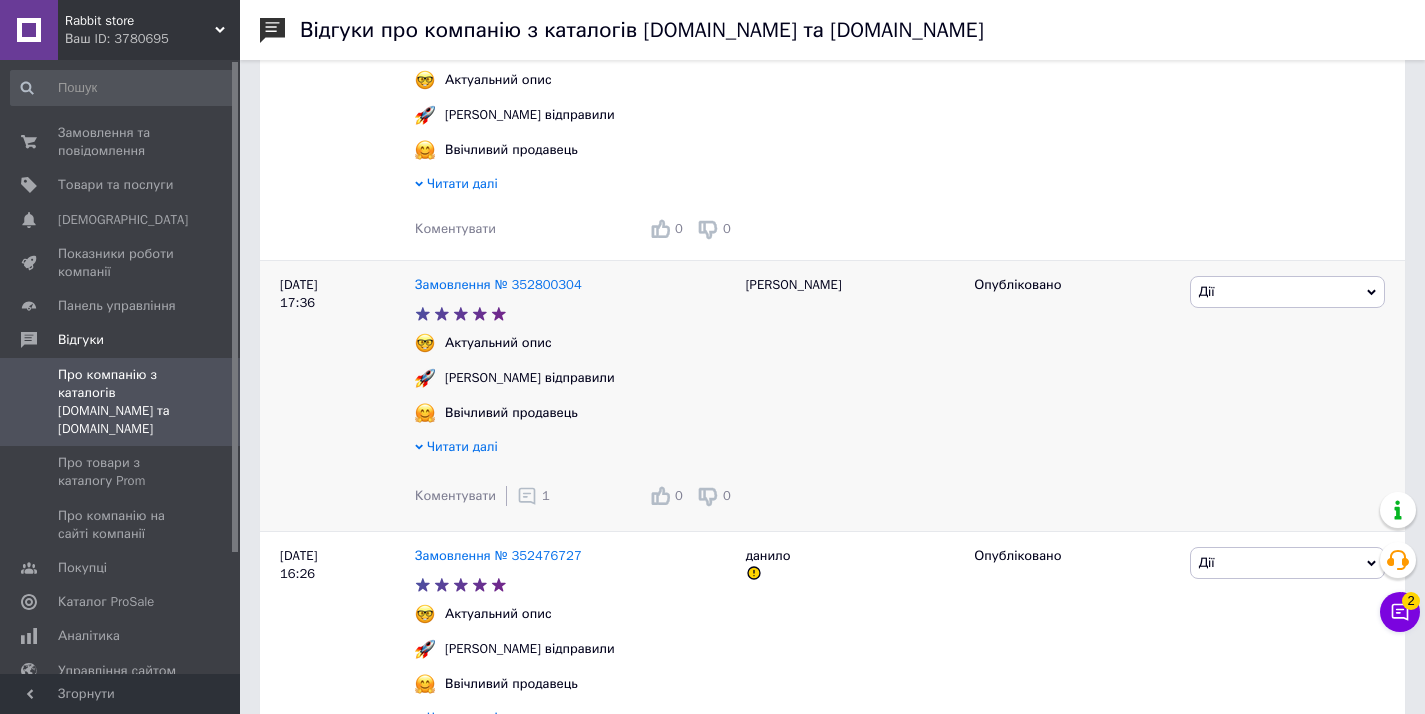 click on "1" at bounding box center [533, 496] 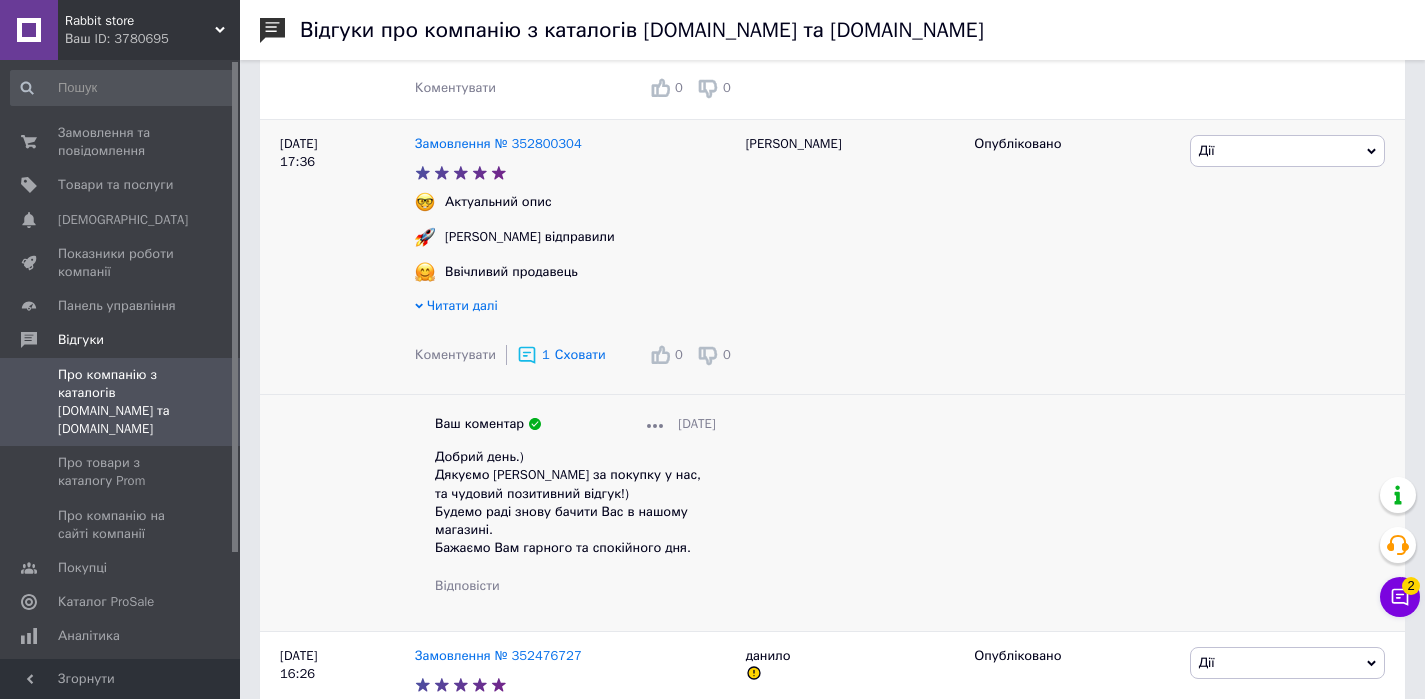 scroll, scrollTop: 680, scrollLeft: 0, axis: vertical 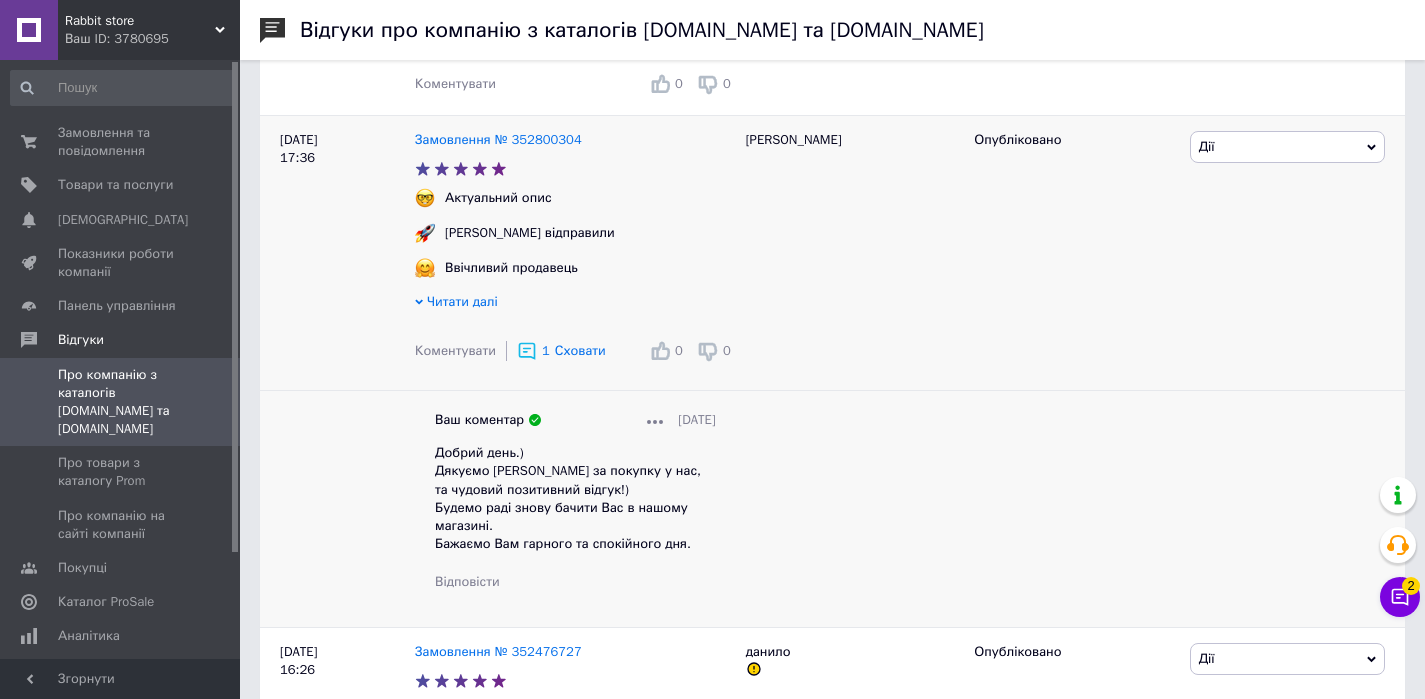 click on "Добрий день.)
Дякуємо [PERSON_NAME] за покупку у нас, та чудовий позитивний відгук!)
Будемо раді знову бачити Вас в нашому магазині.
Бажаємо Вам гарного та спокійного дня." at bounding box center [575, 498] 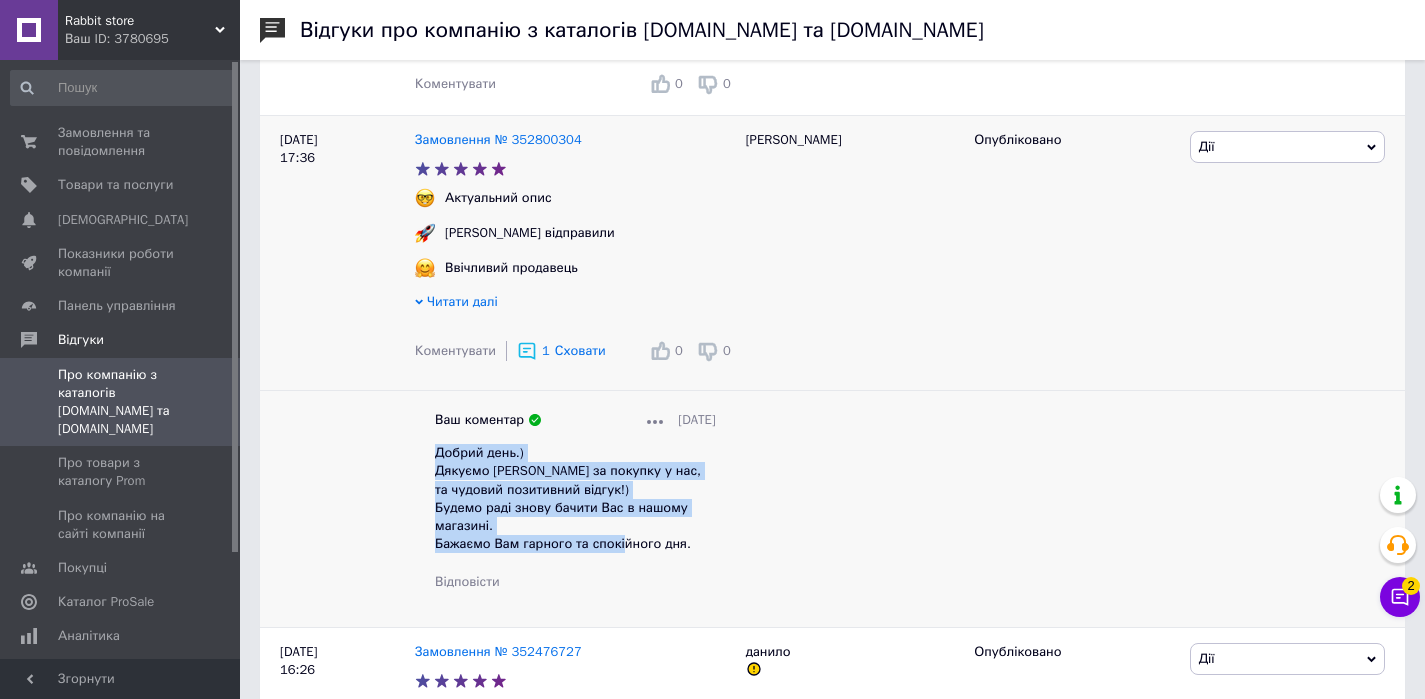drag, startPoint x: 705, startPoint y: 547, endPoint x: 435, endPoint y: 458, distance: 284.29034 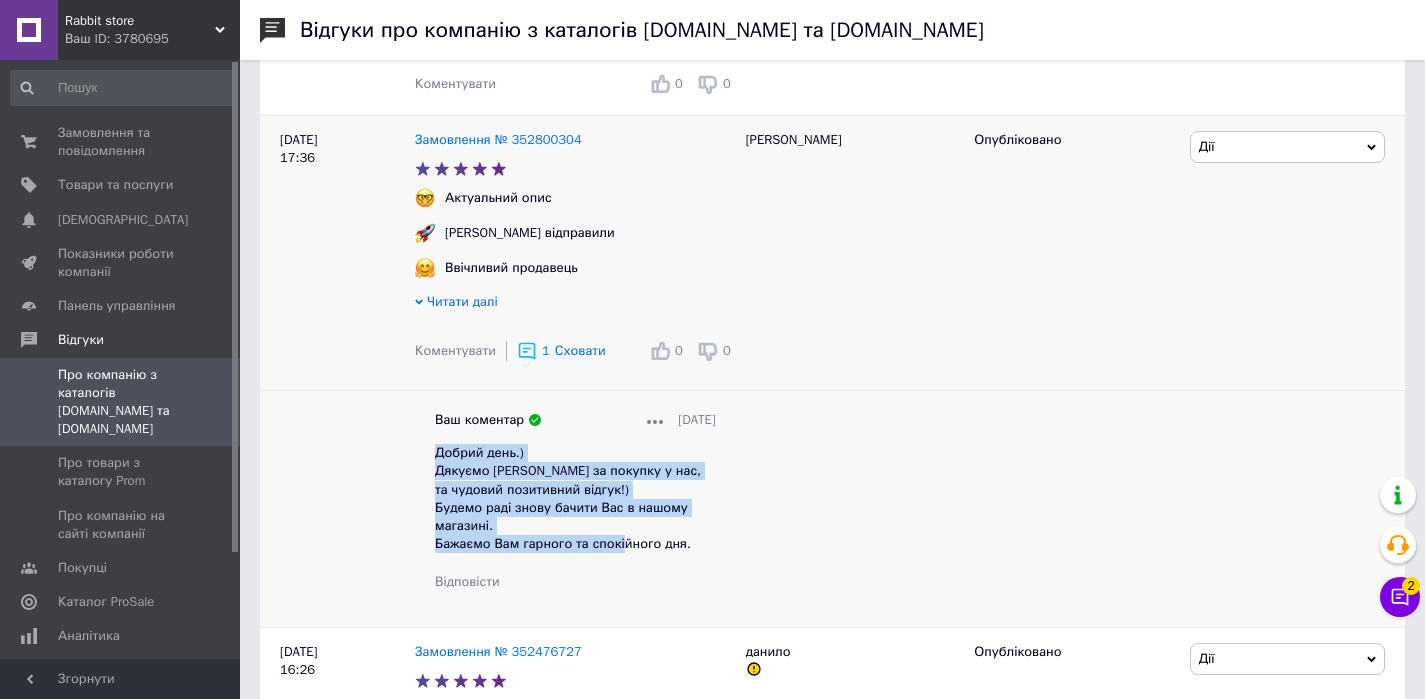 click on "Добрий день.)
Дякуємо [PERSON_NAME] за покупку у нас, та чудовий позитивний відгук!)
Будемо раді знову бачити Вас в нашому магазині.
Бажаємо Вам гарного та спокійного дня." at bounding box center [575, 498] 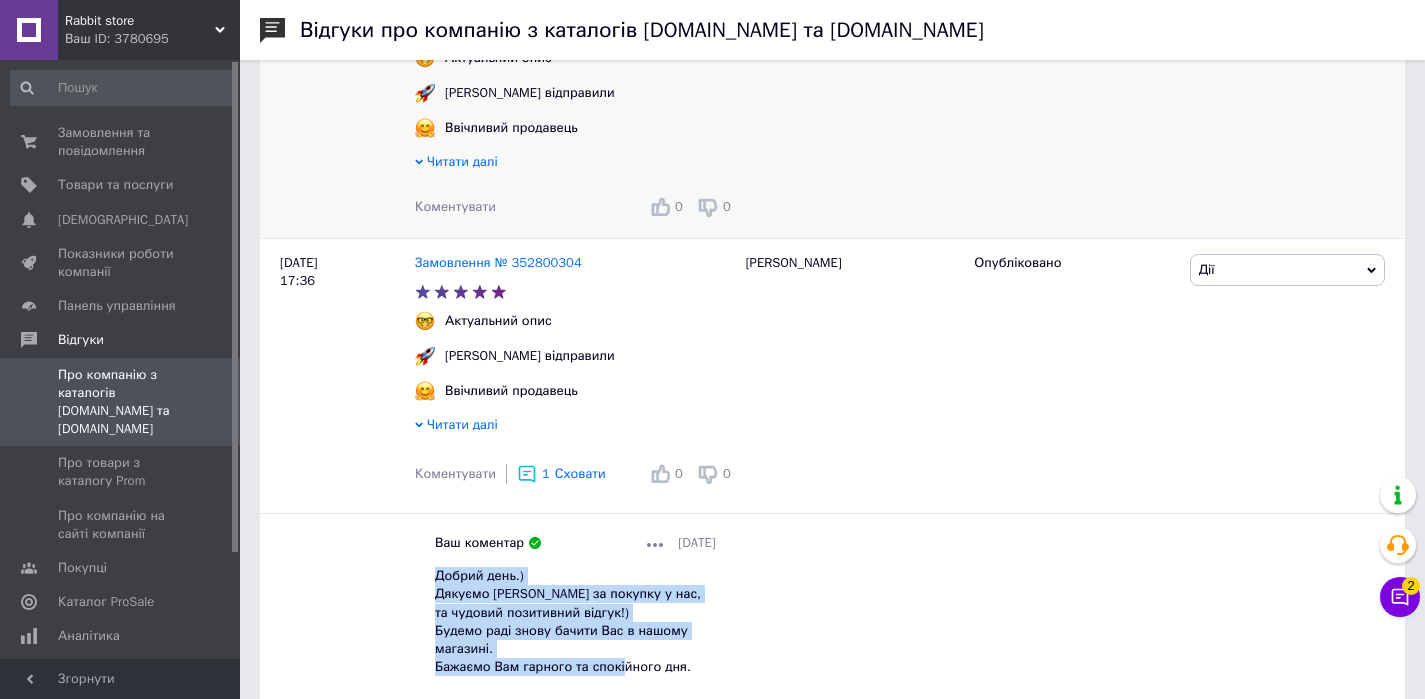 scroll, scrollTop: 491, scrollLeft: 0, axis: vertical 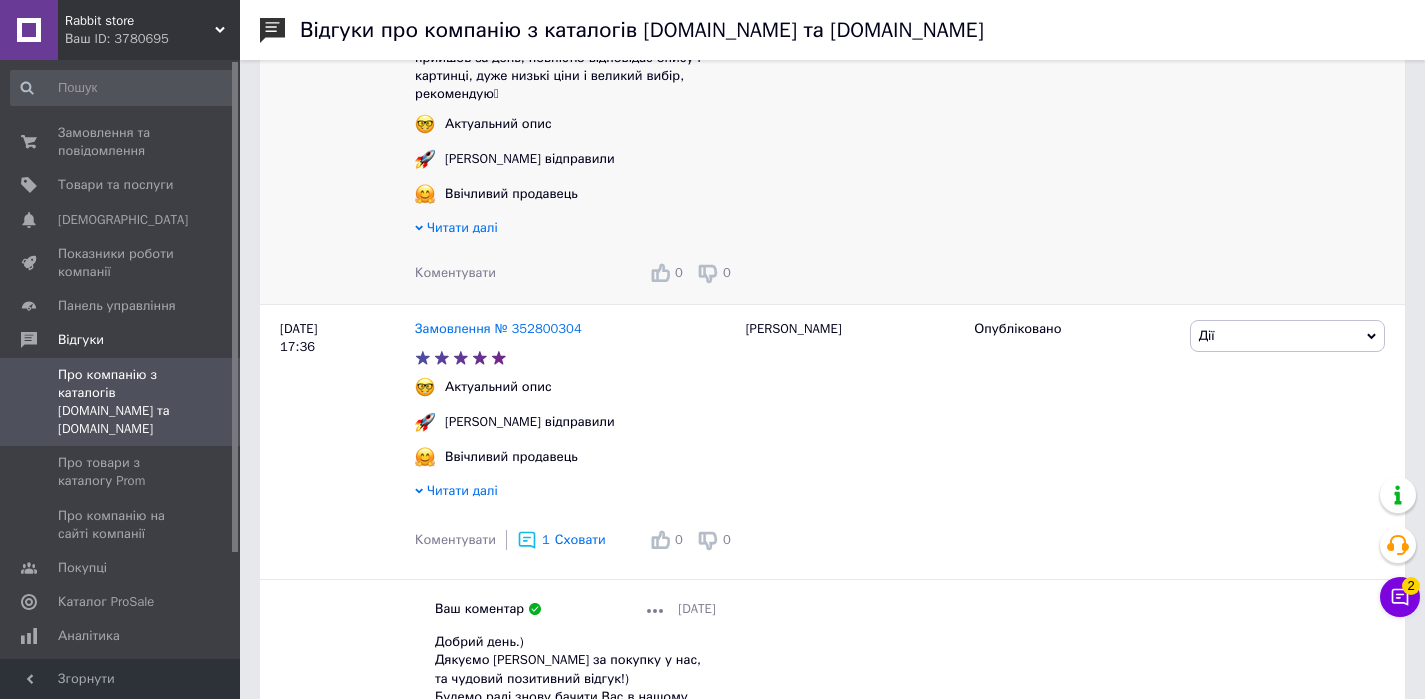 click on "Коментувати" at bounding box center [455, 272] 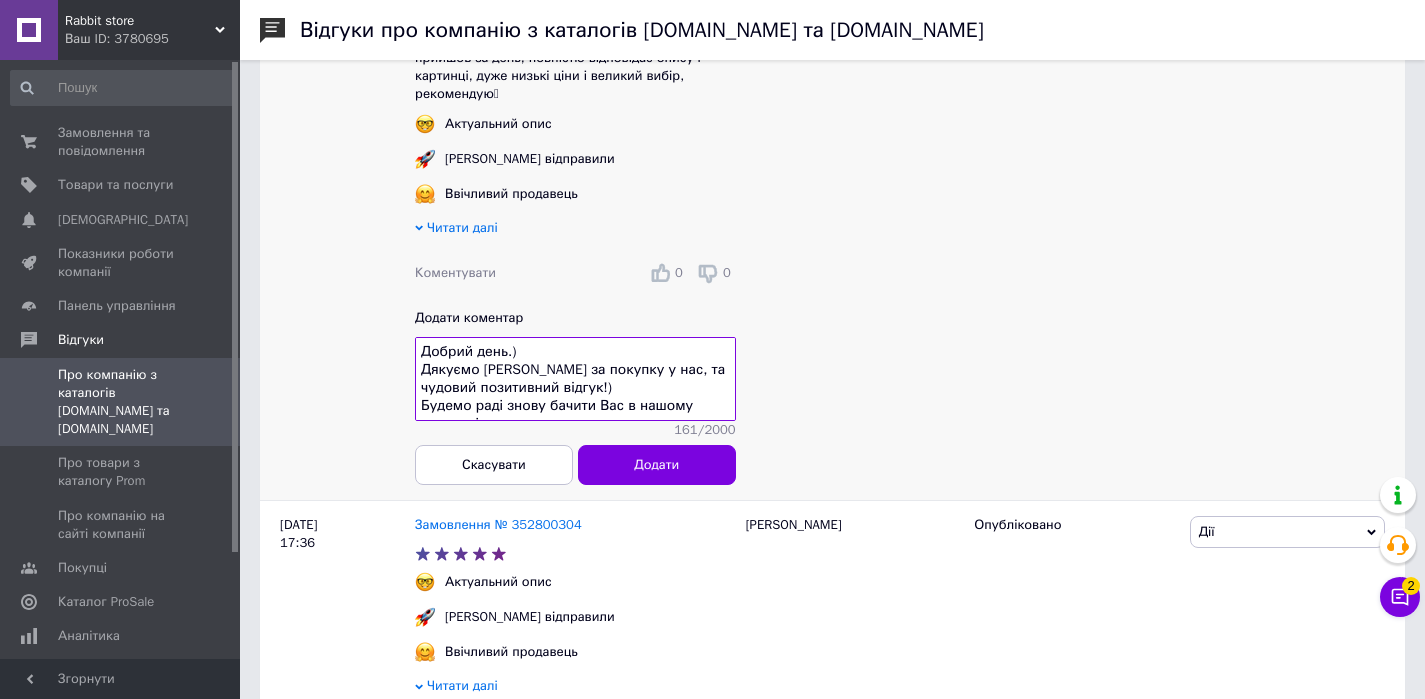 scroll, scrollTop: 28, scrollLeft: 0, axis: vertical 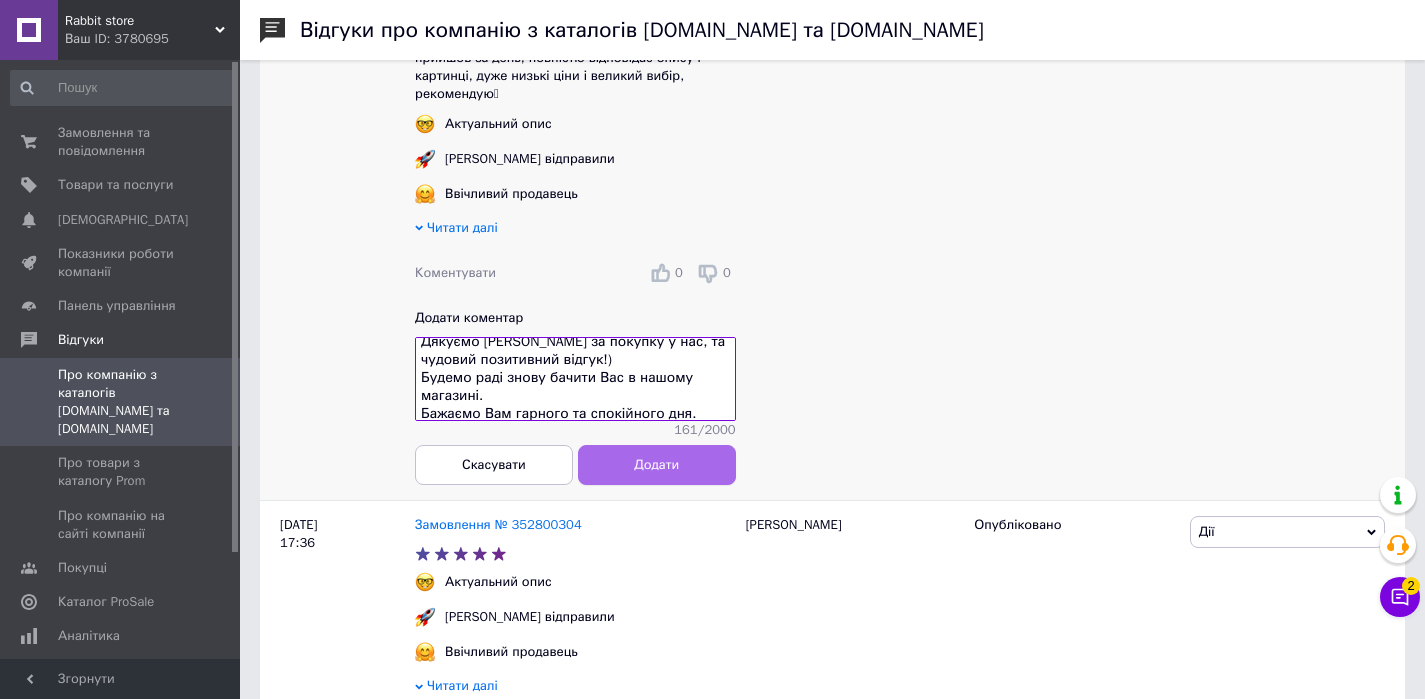 type on "Добрий день.)
Дякуємо [PERSON_NAME] за покупку у нас, та чудовий позитивний відгук!)
Будемо раді знову бачити Вас в нашому магазині.
Бажаємо Вам гарного та спокійного дня." 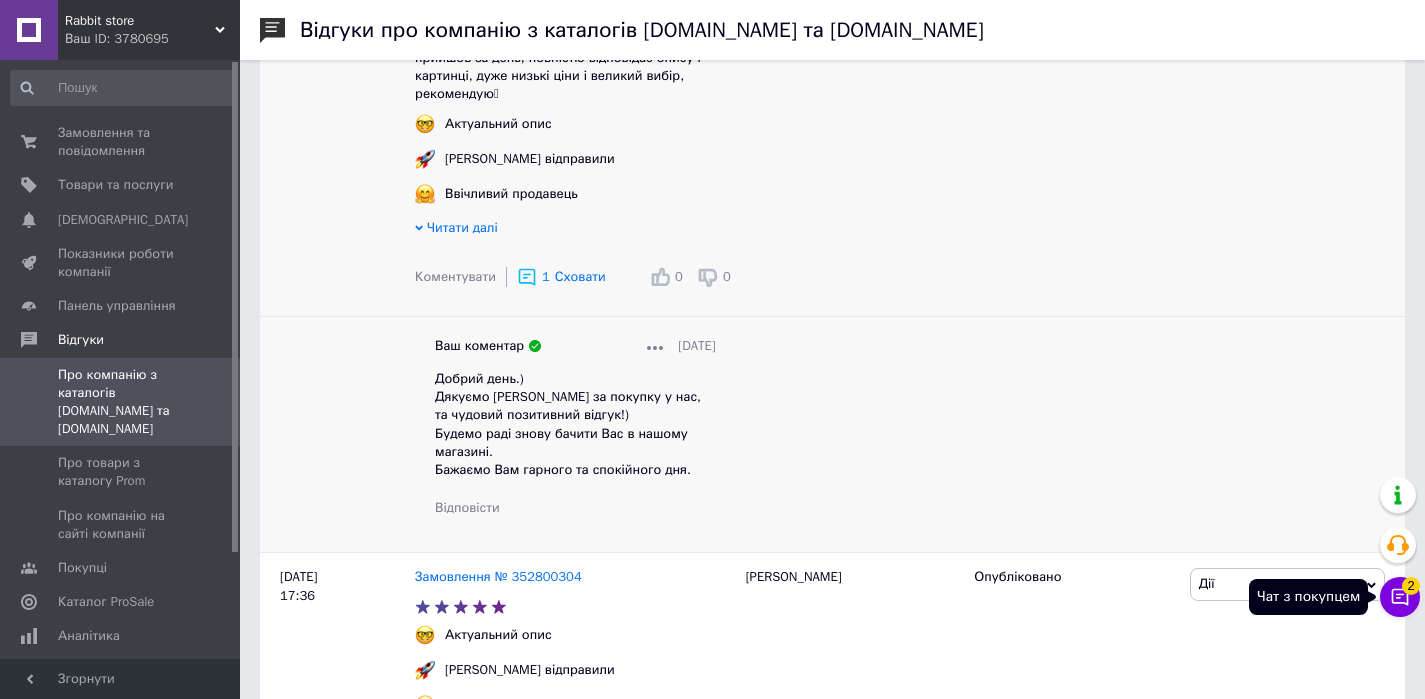 click 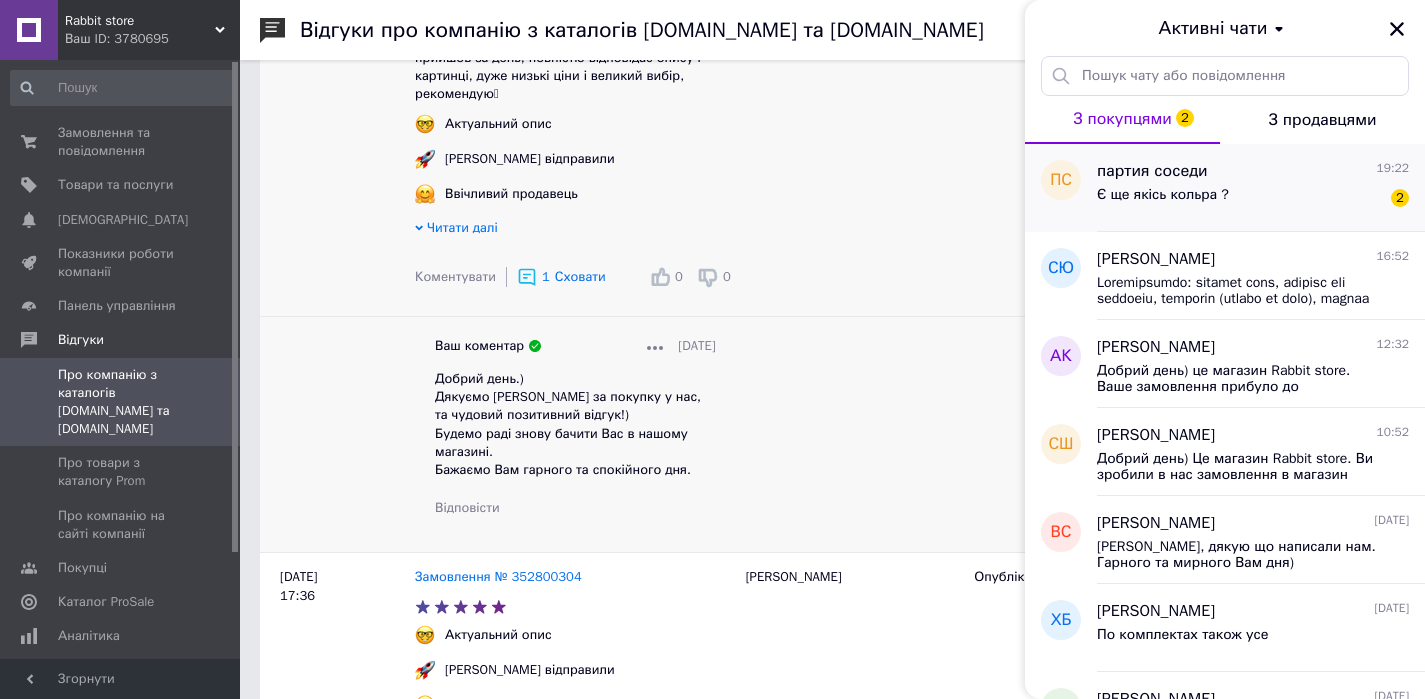 click on "Є ще якісь кольра ?" at bounding box center [1163, 201] 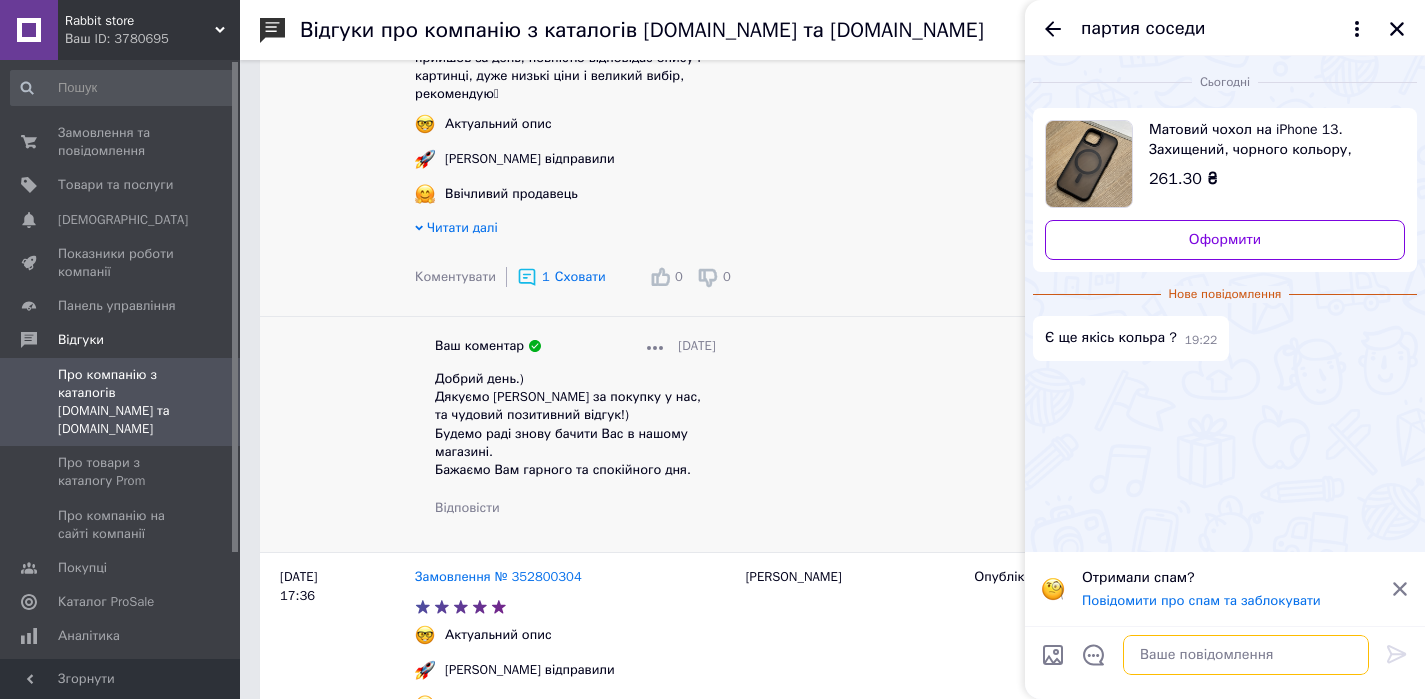 click at bounding box center (1246, 655) 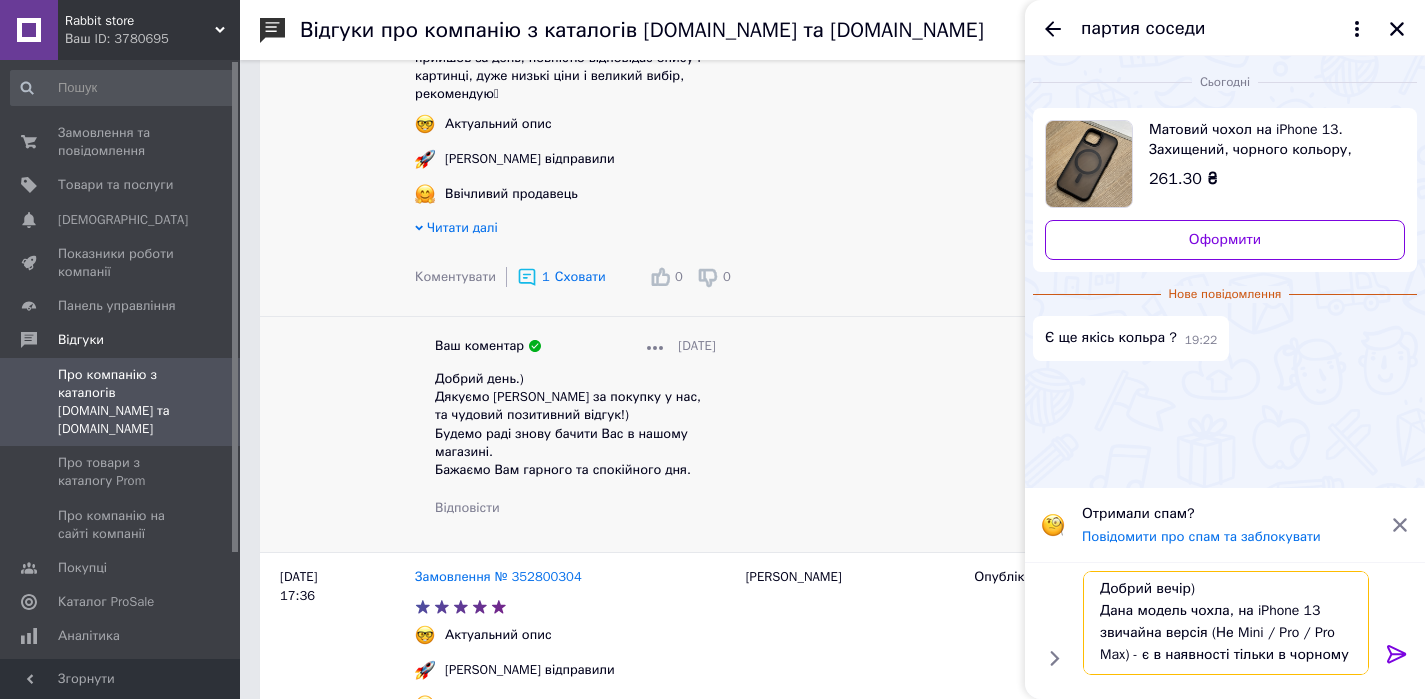 scroll, scrollTop: 13, scrollLeft: 0, axis: vertical 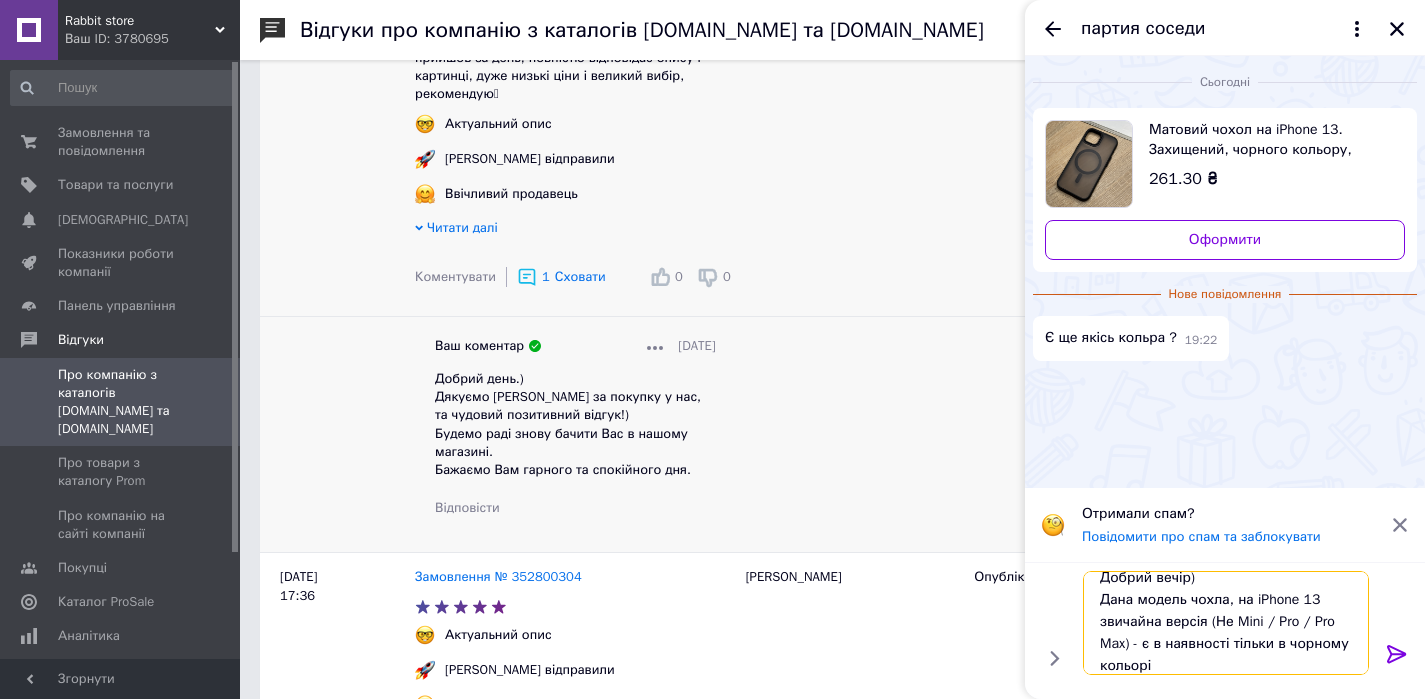 type on "Добрий вечір)
Дана модель чохла, на iPhone 13 звичайна версія (Не Mini / Pro / Pro Max) - є в наявності тільки в чорному кольорі." 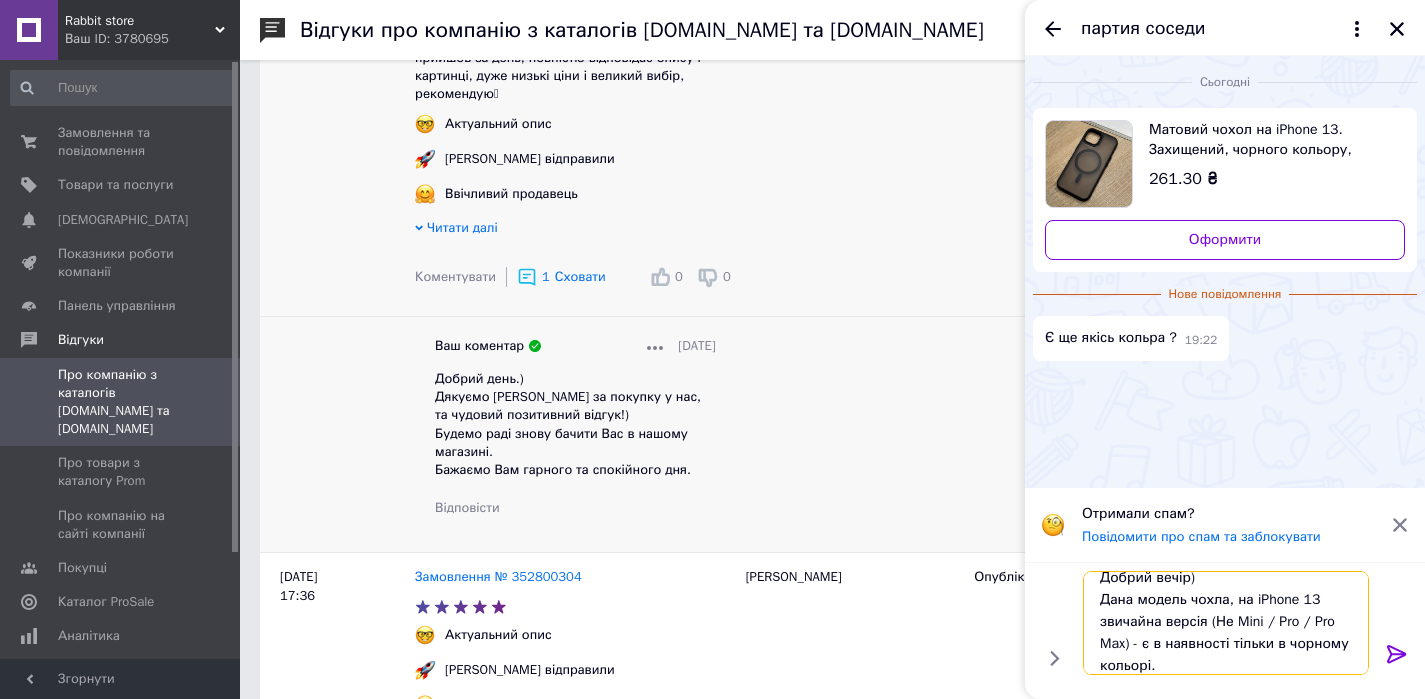 type 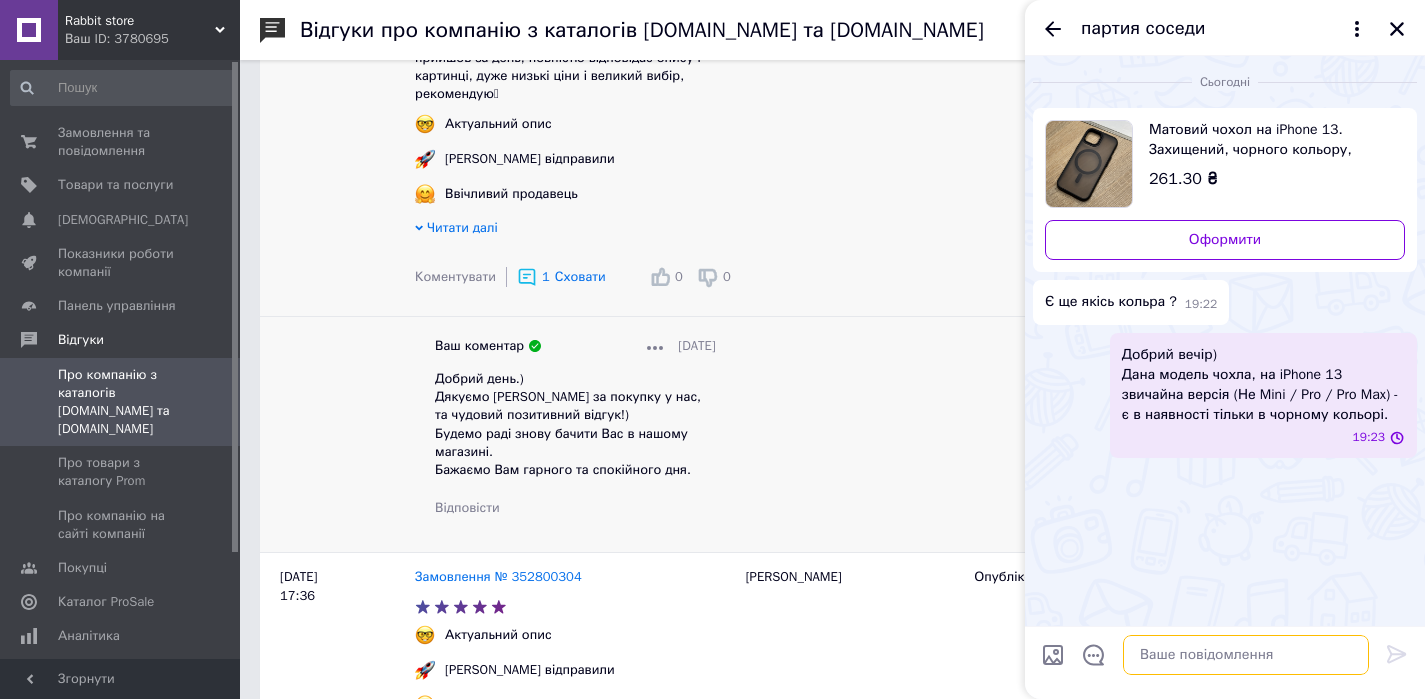 scroll, scrollTop: 0, scrollLeft: 0, axis: both 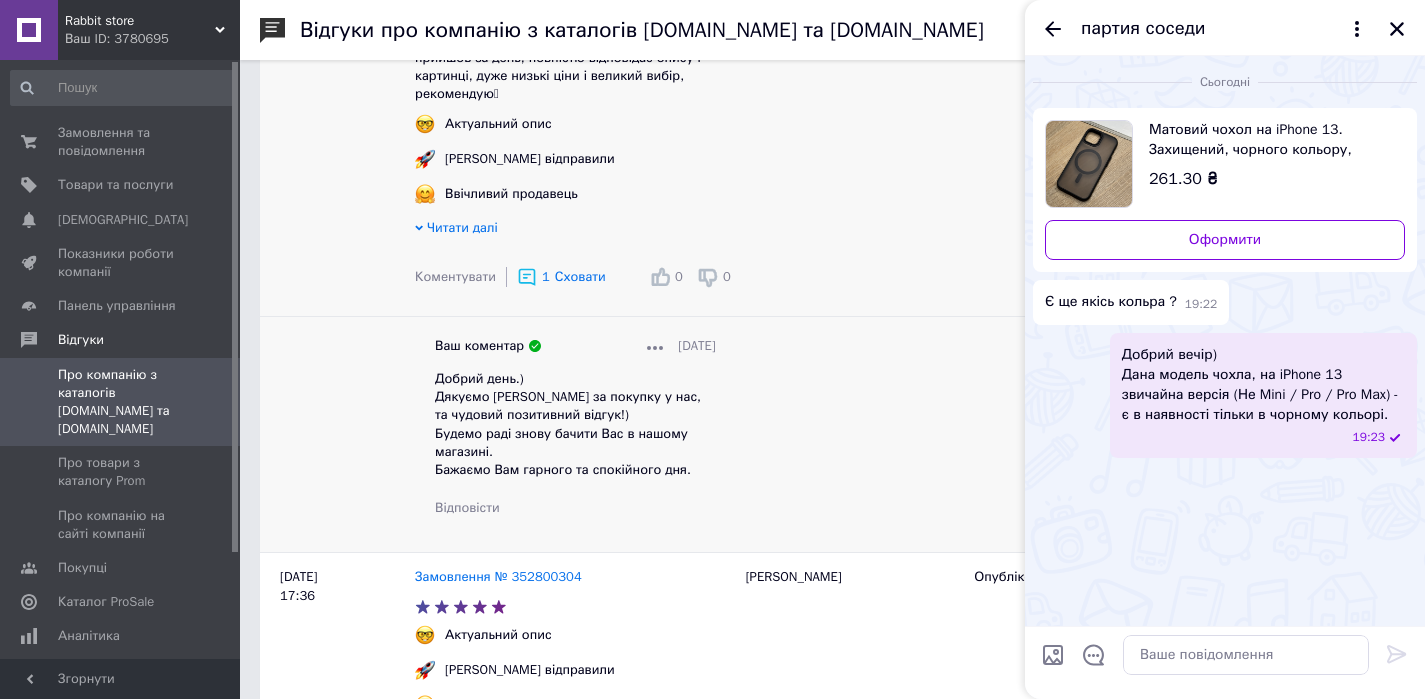 click on "партия соседи" at bounding box center (1143, 29) 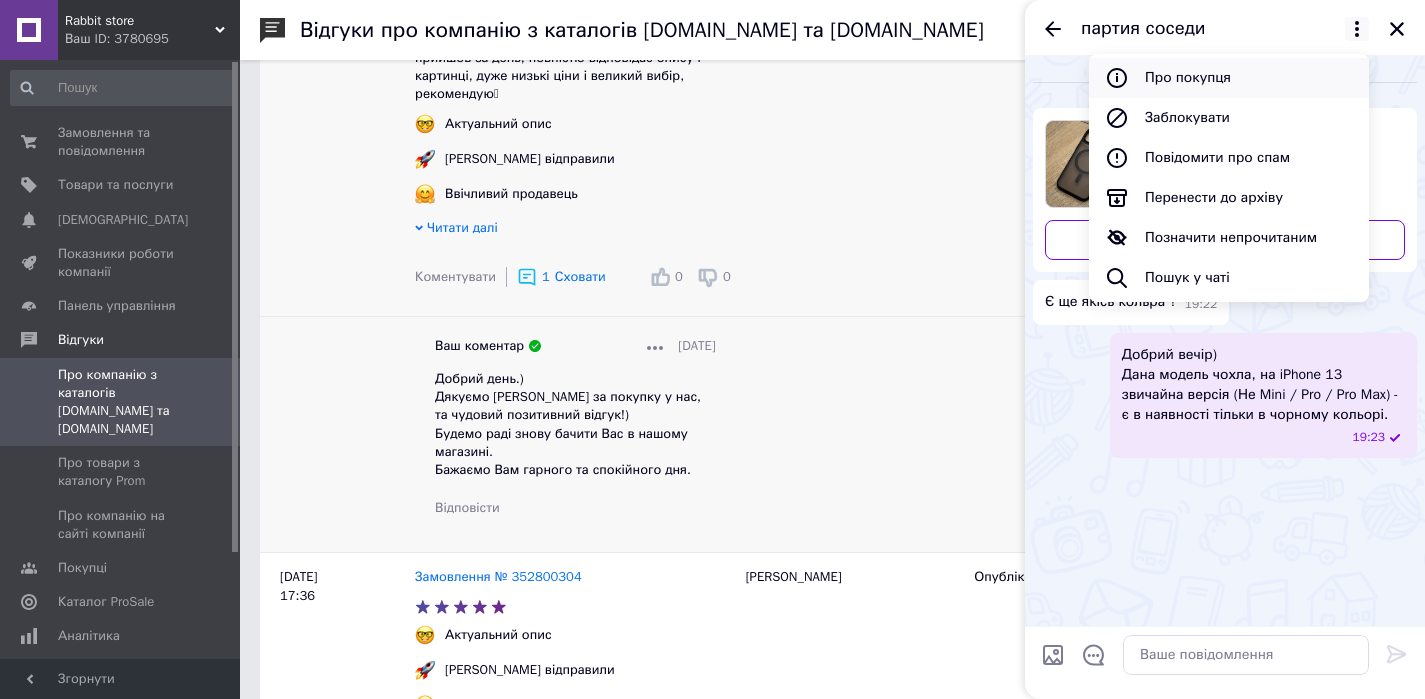 click on "Про покупця" at bounding box center [1229, 78] 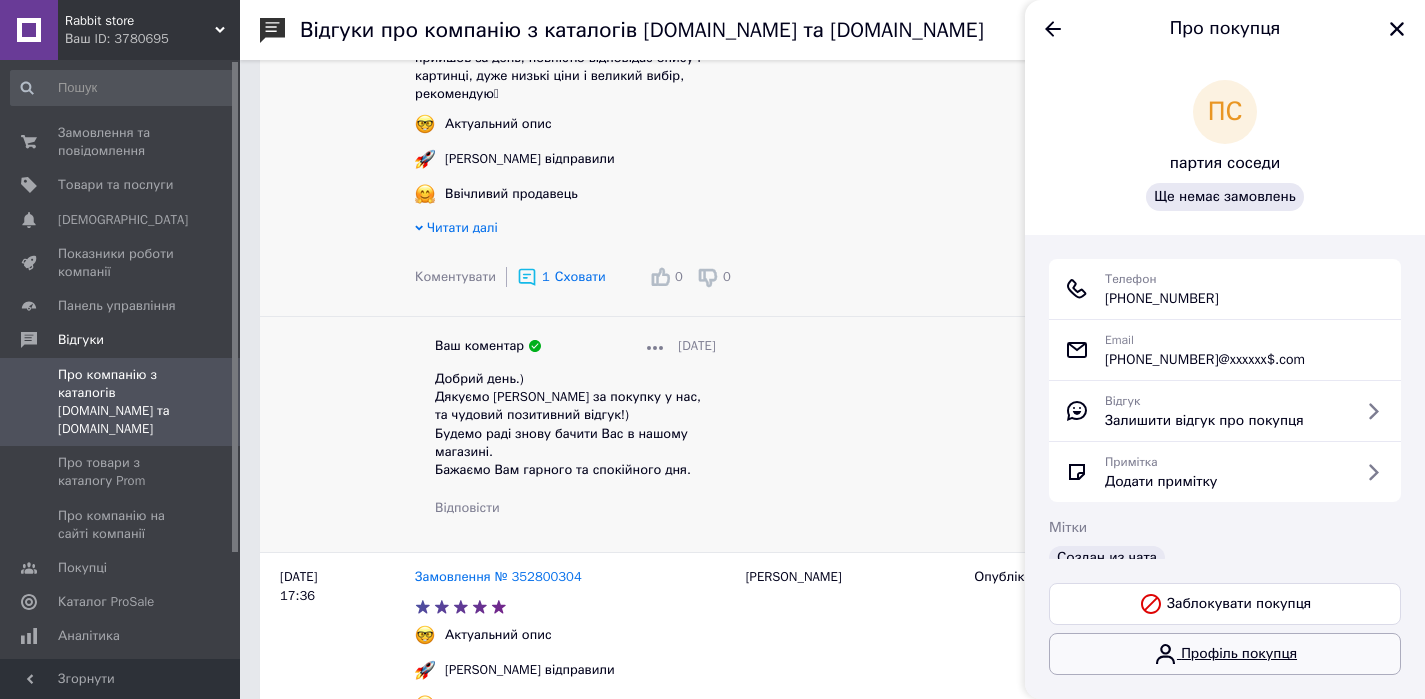 click on "Профіль покупця" at bounding box center (1225, 654) 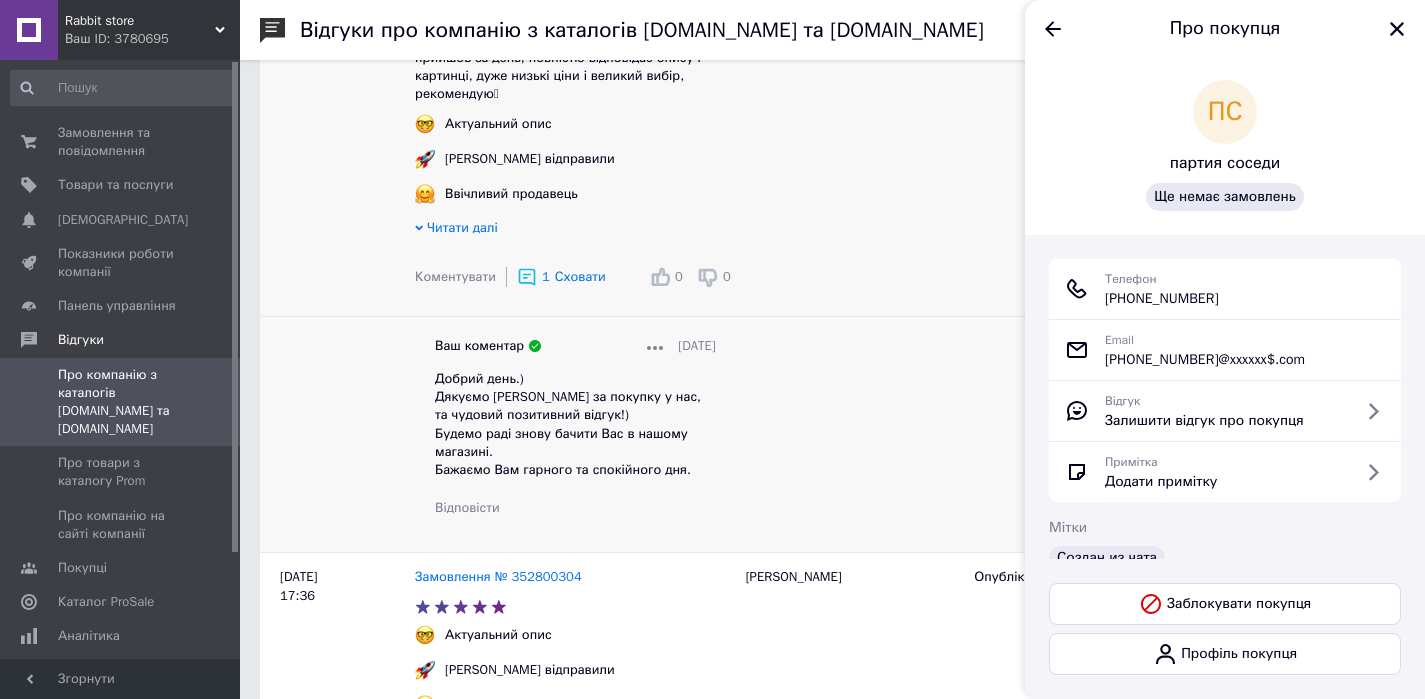 click on "Про покупця" at bounding box center [1225, 28] 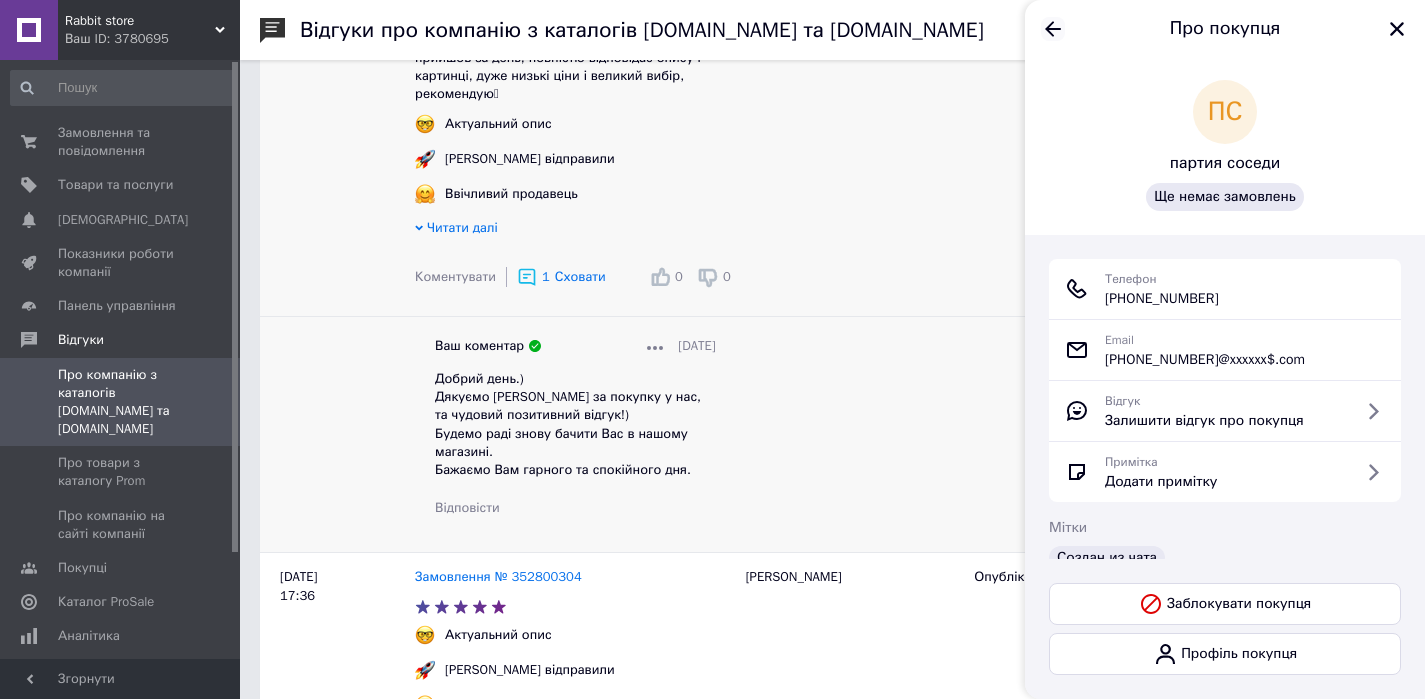 click 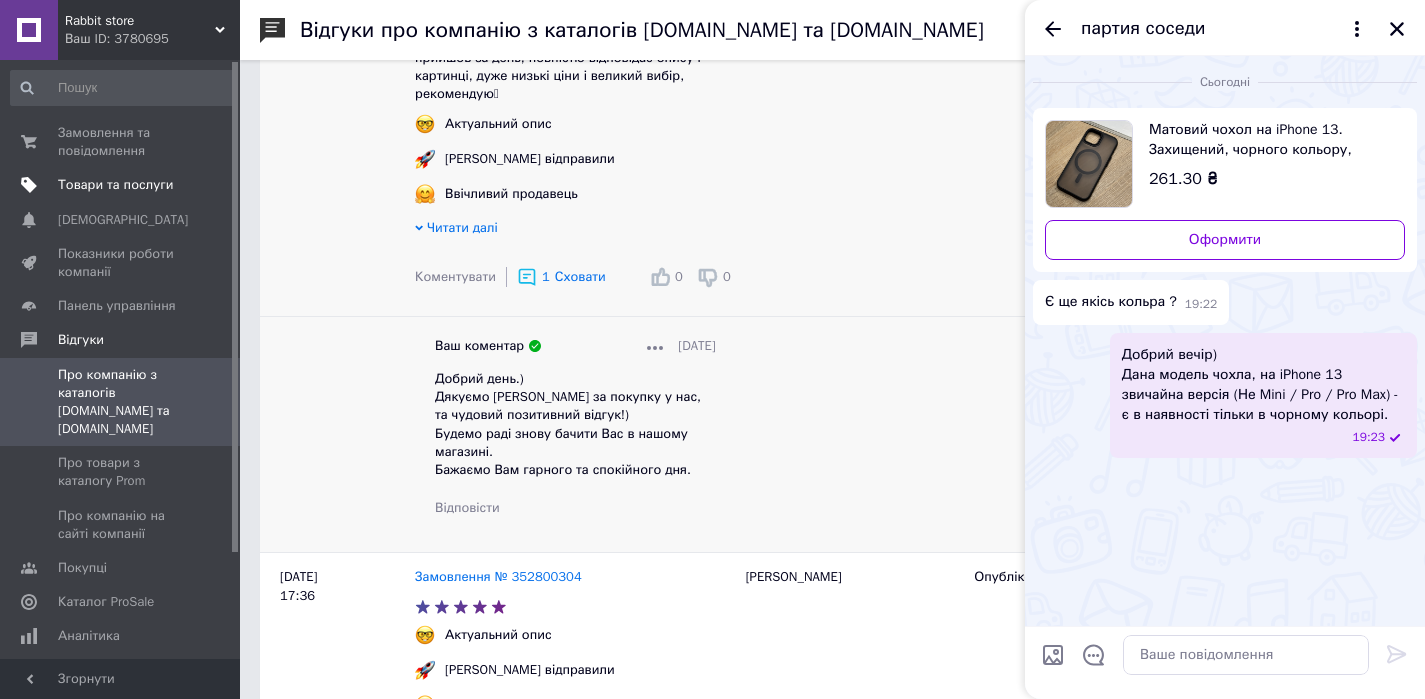 click on "Товари та послуги" at bounding box center (115, 185) 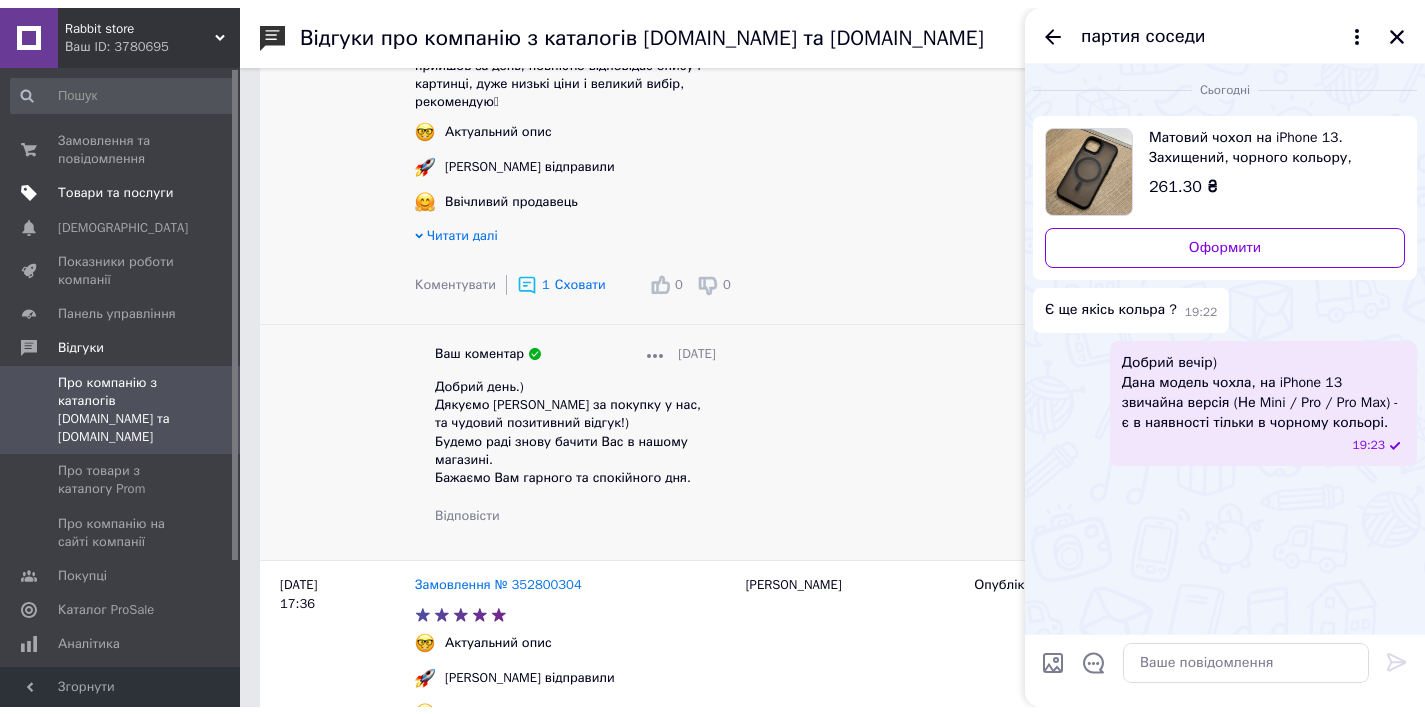 scroll, scrollTop: 0, scrollLeft: 0, axis: both 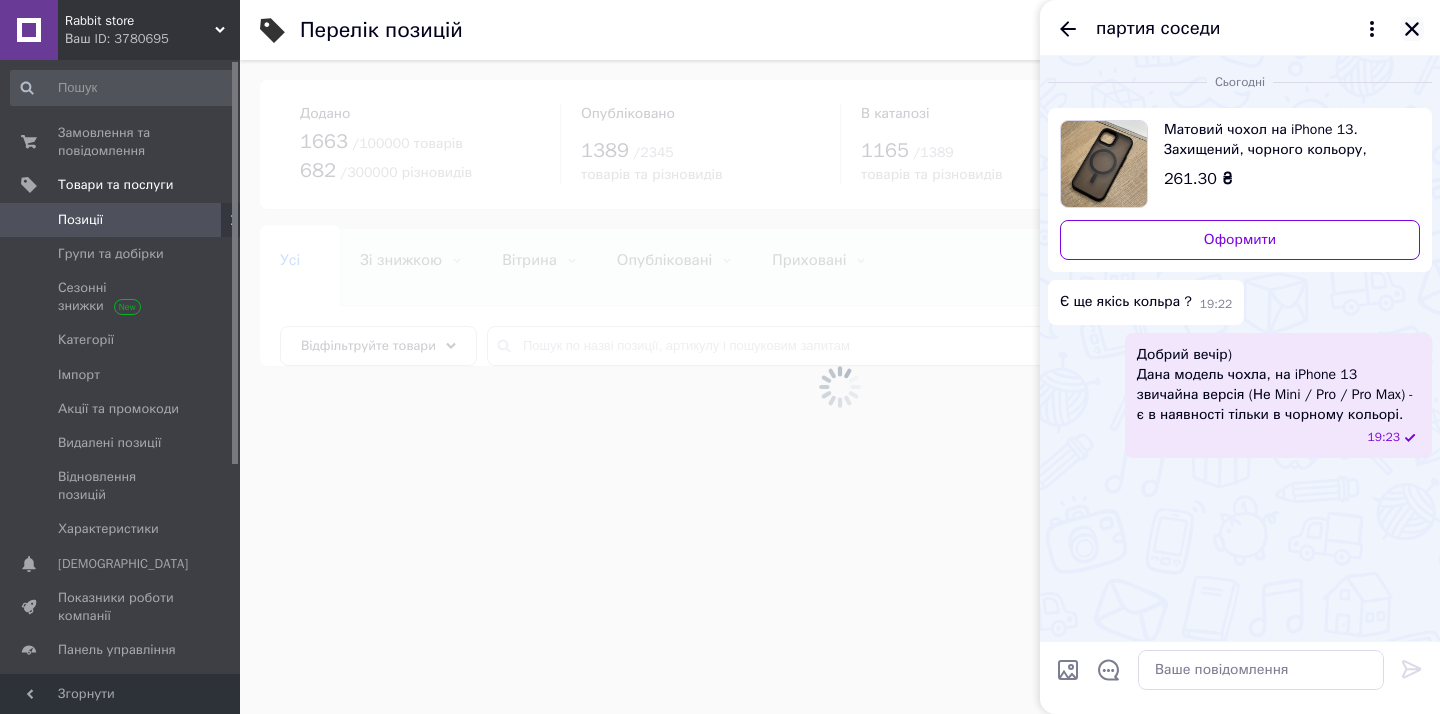 click 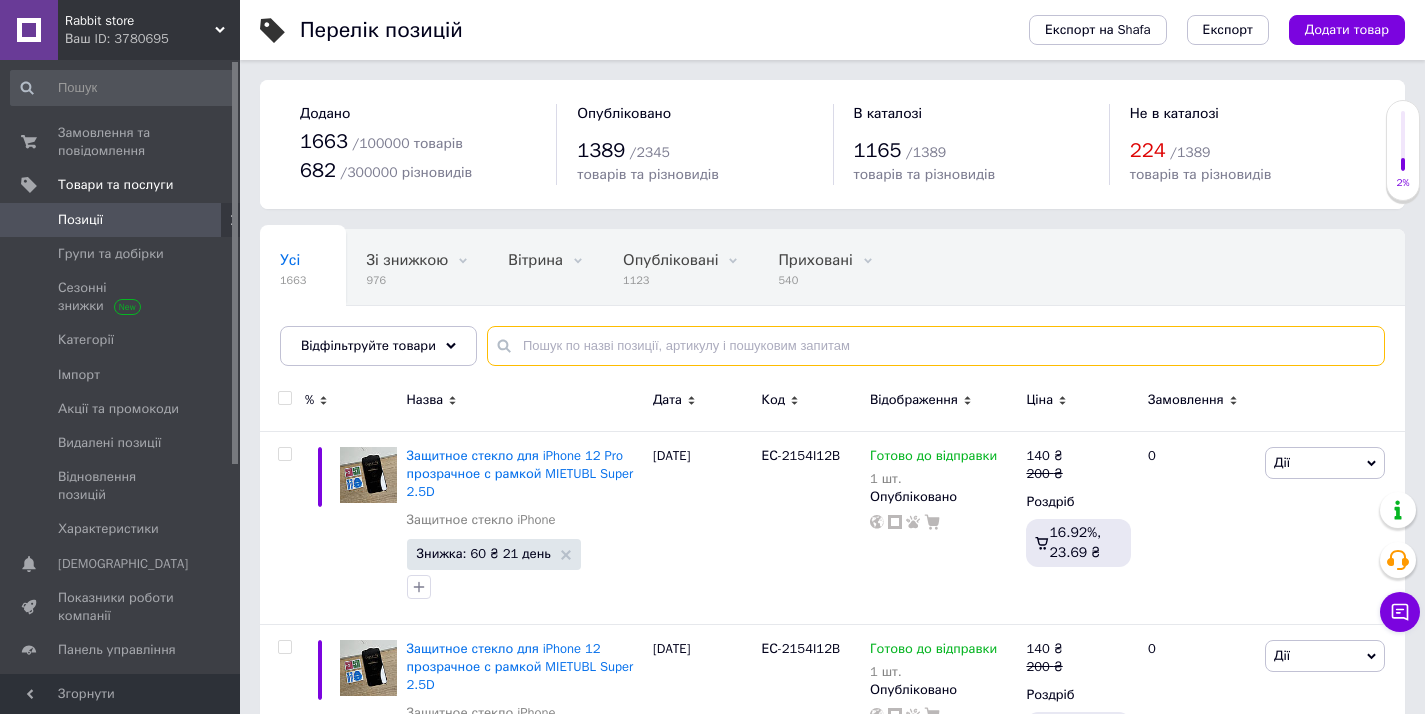 click at bounding box center (936, 346) 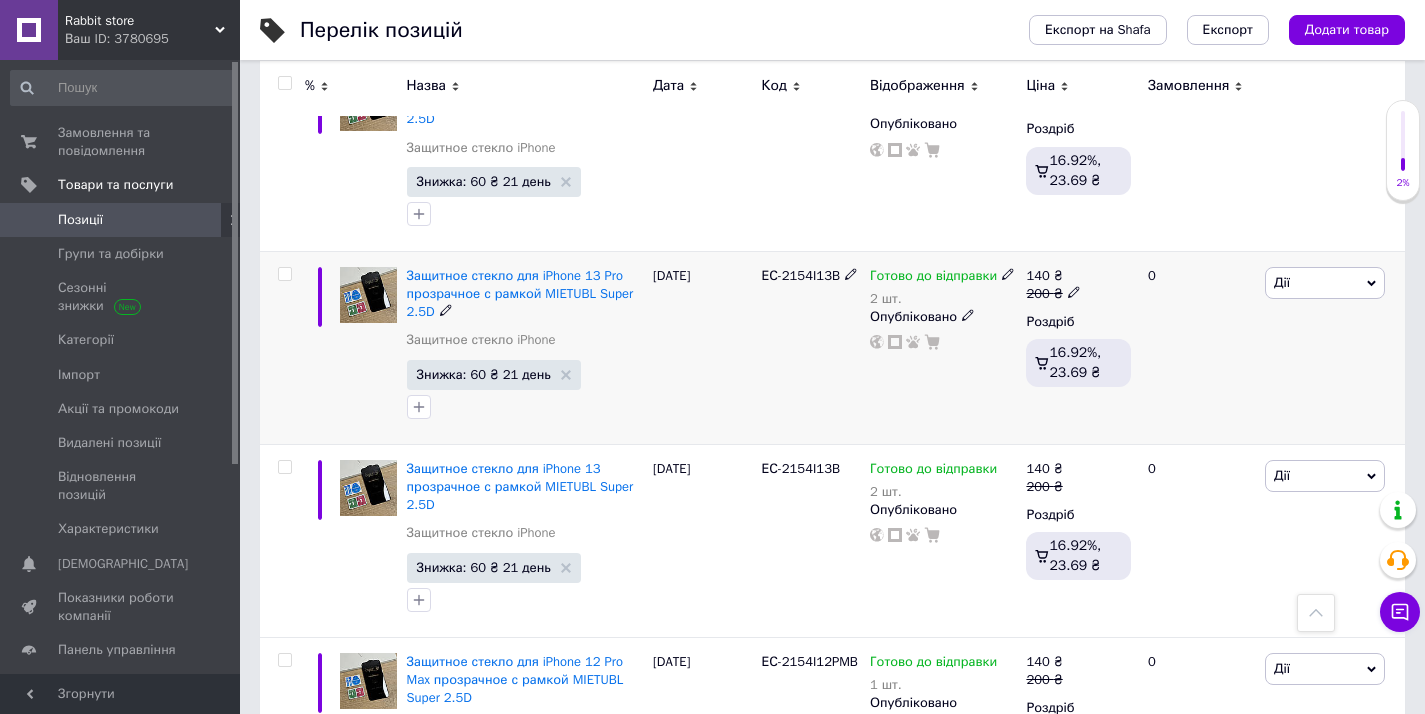 scroll, scrollTop: 2505, scrollLeft: 0, axis: vertical 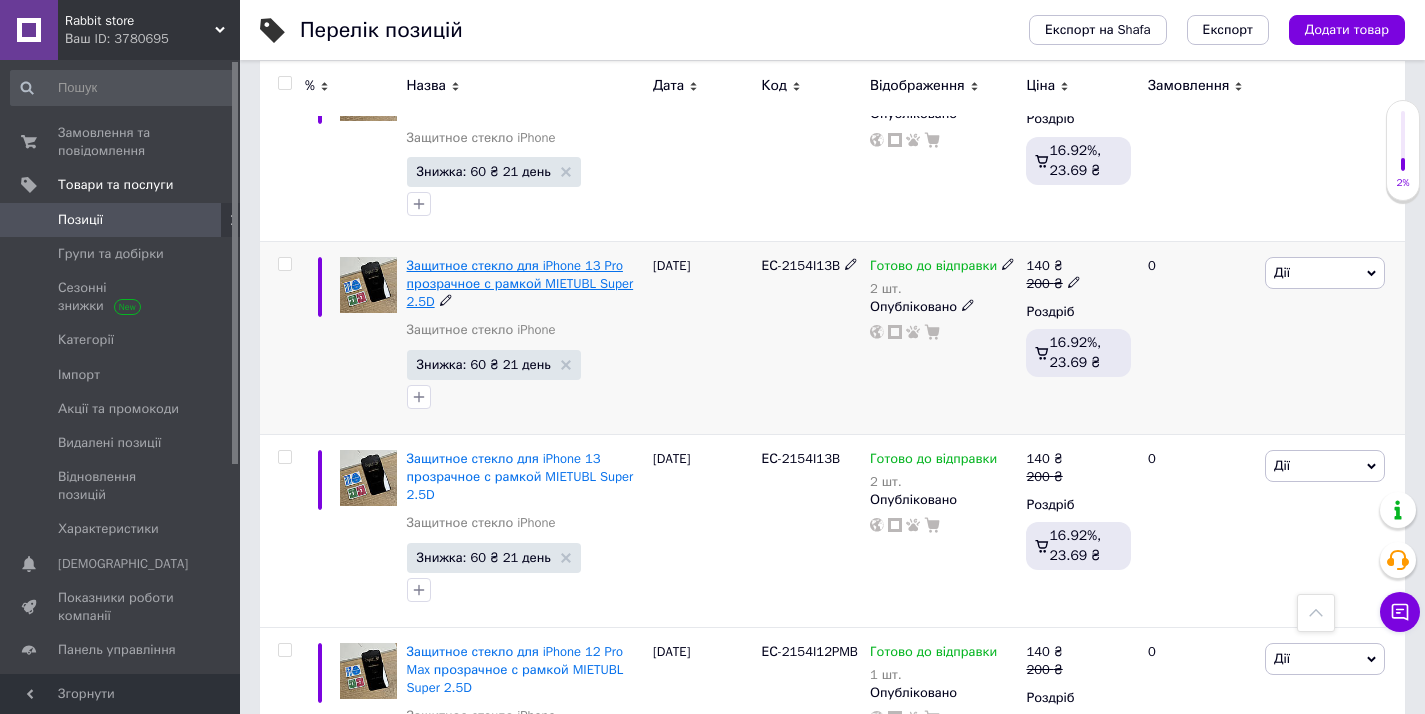 click on "Защитное стекло для iPhone 13 Pro прозрачное с рамкой MIETUBL Super 2.5D" at bounding box center [520, 283] 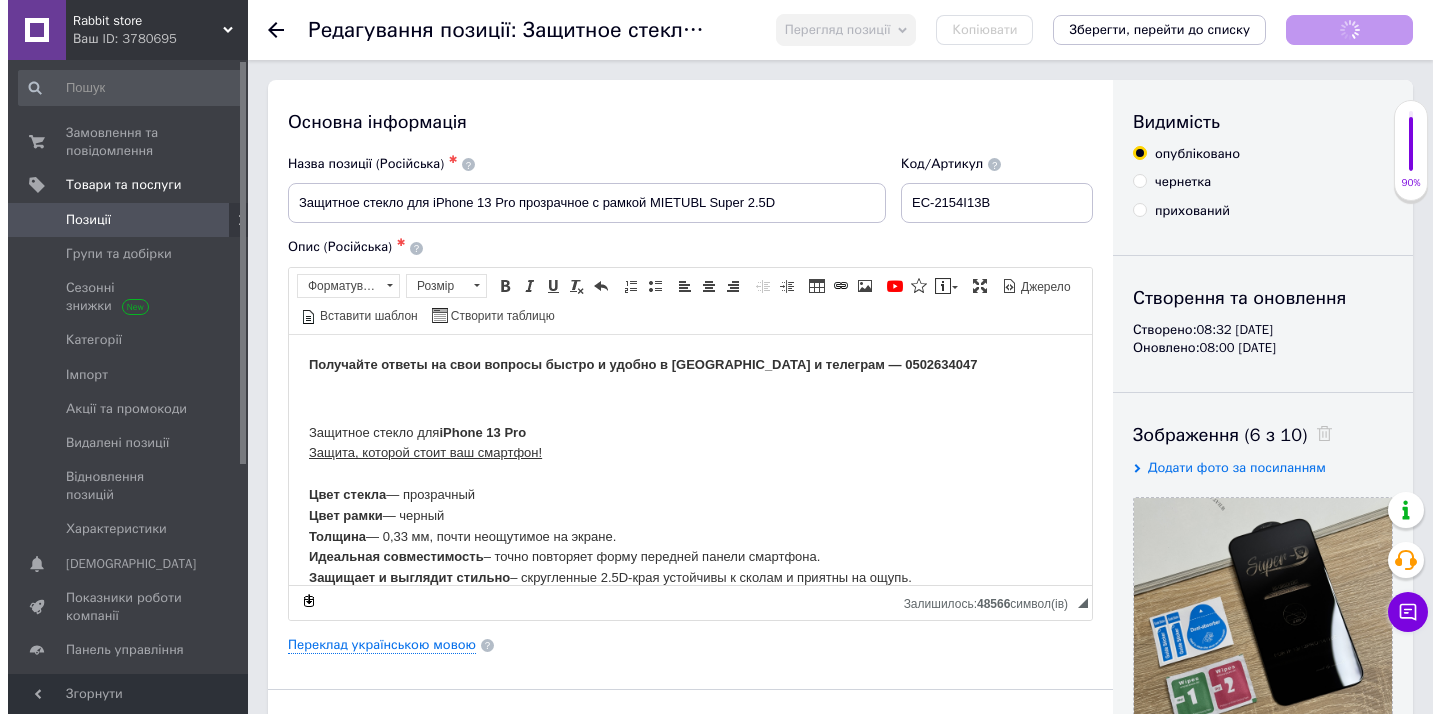 scroll, scrollTop: 0, scrollLeft: 0, axis: both 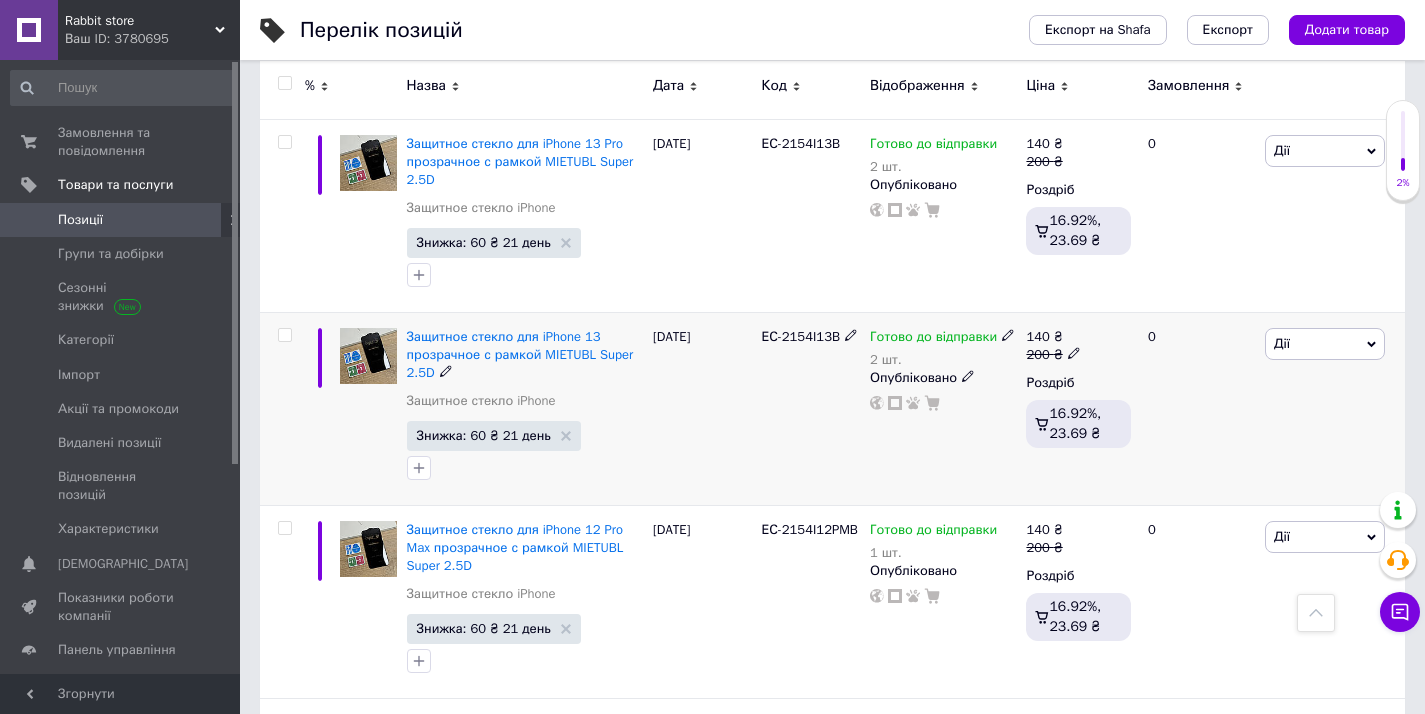 click on "Защитное стекло для iPhone 13 прозрачное с рамкой MIETUBL Super 2.5D" at bounding box center (525, 355) 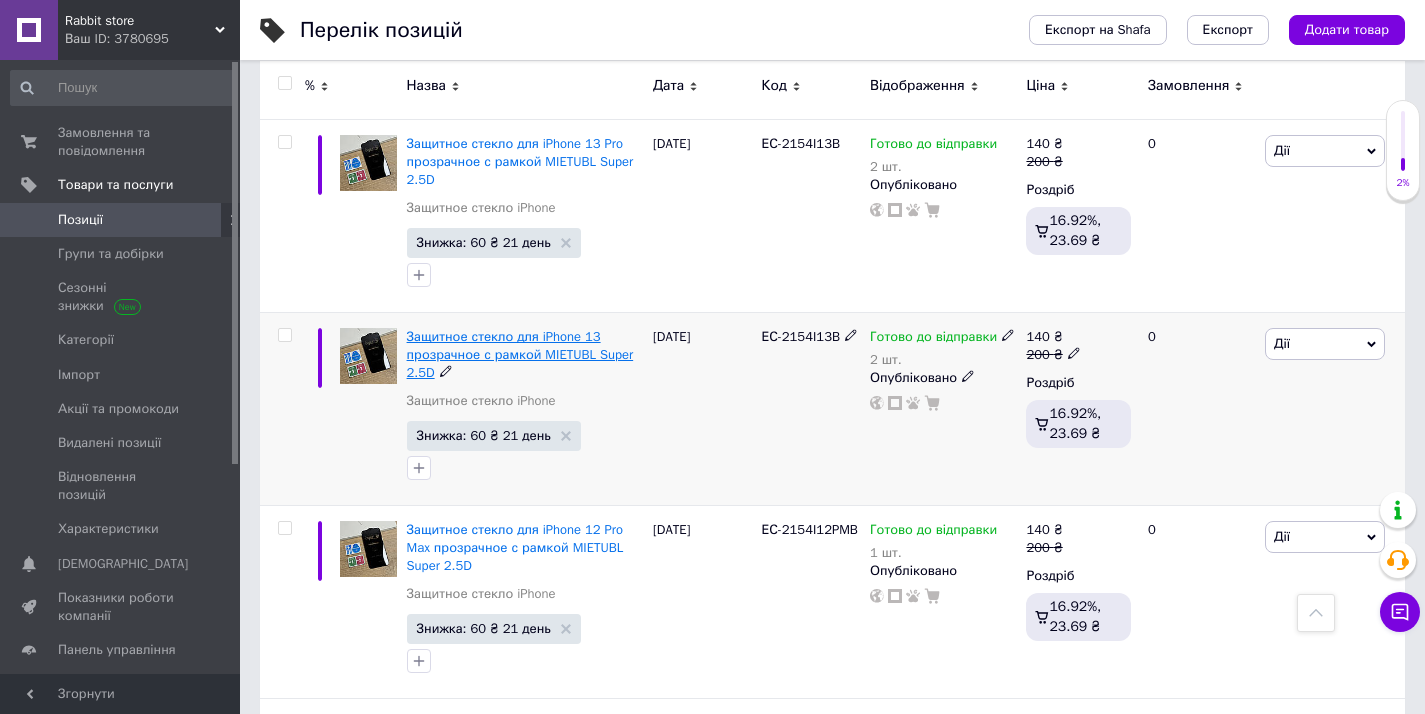 click on "Защитное стекло для iPhone 13 прозрачное с рамкой MIETUBL Super 2.5D" at bounding box center [520, 354] 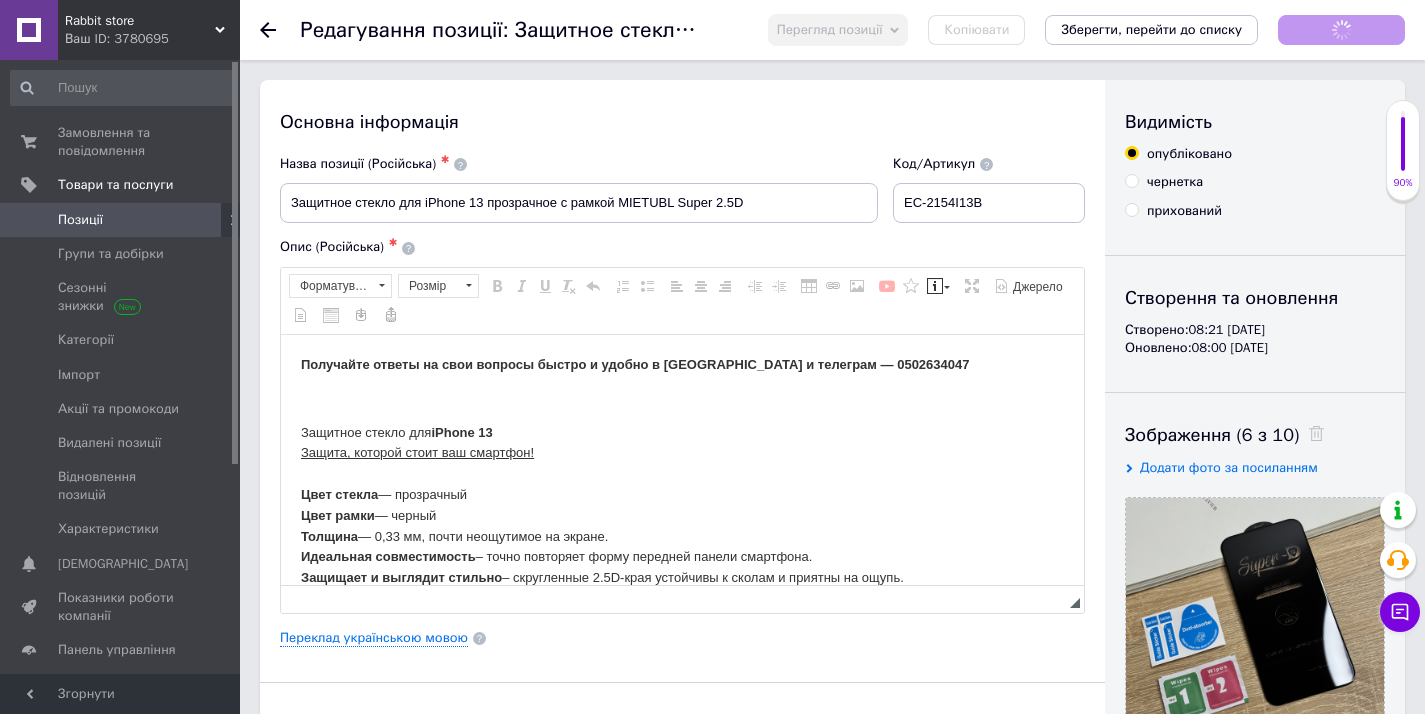 scroll, scrollTop: 0, scrollLeft: 0, axis: both 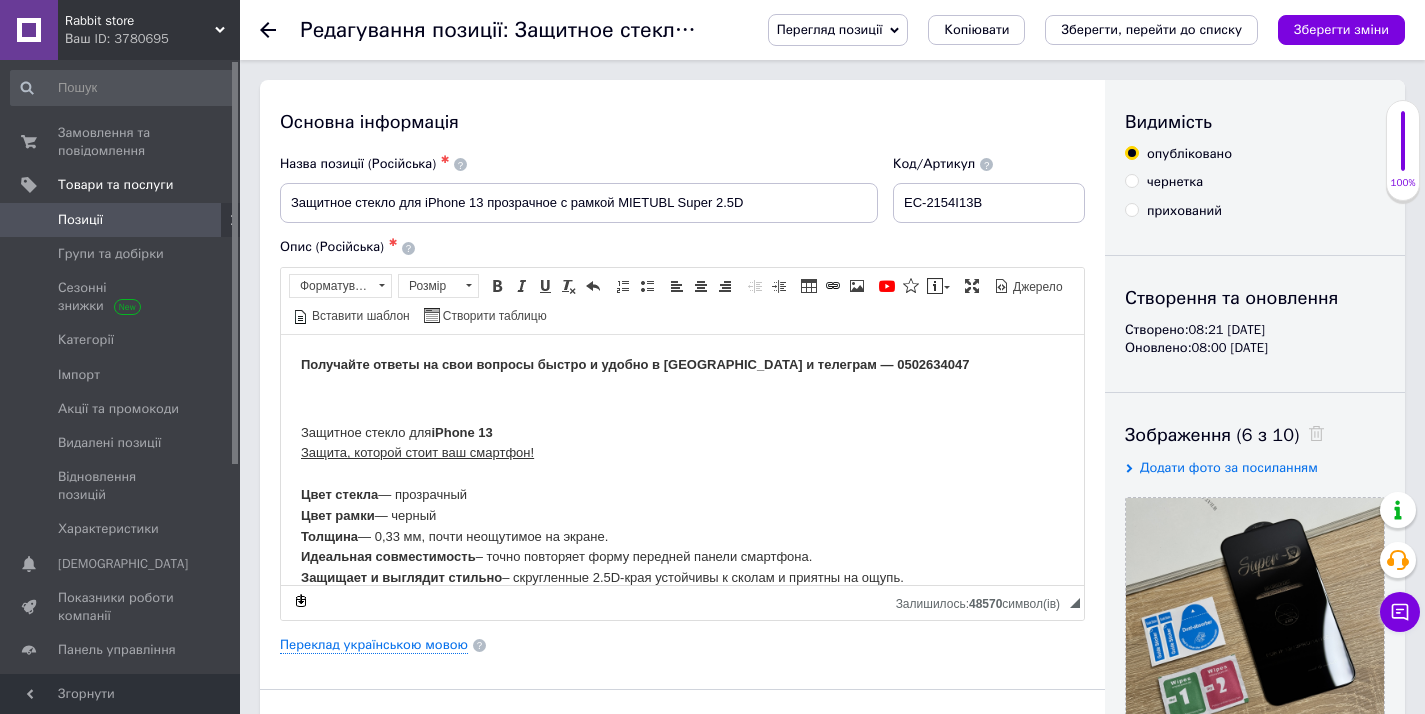 click on "Перегляд позиції" at bounding box center (838, 30) 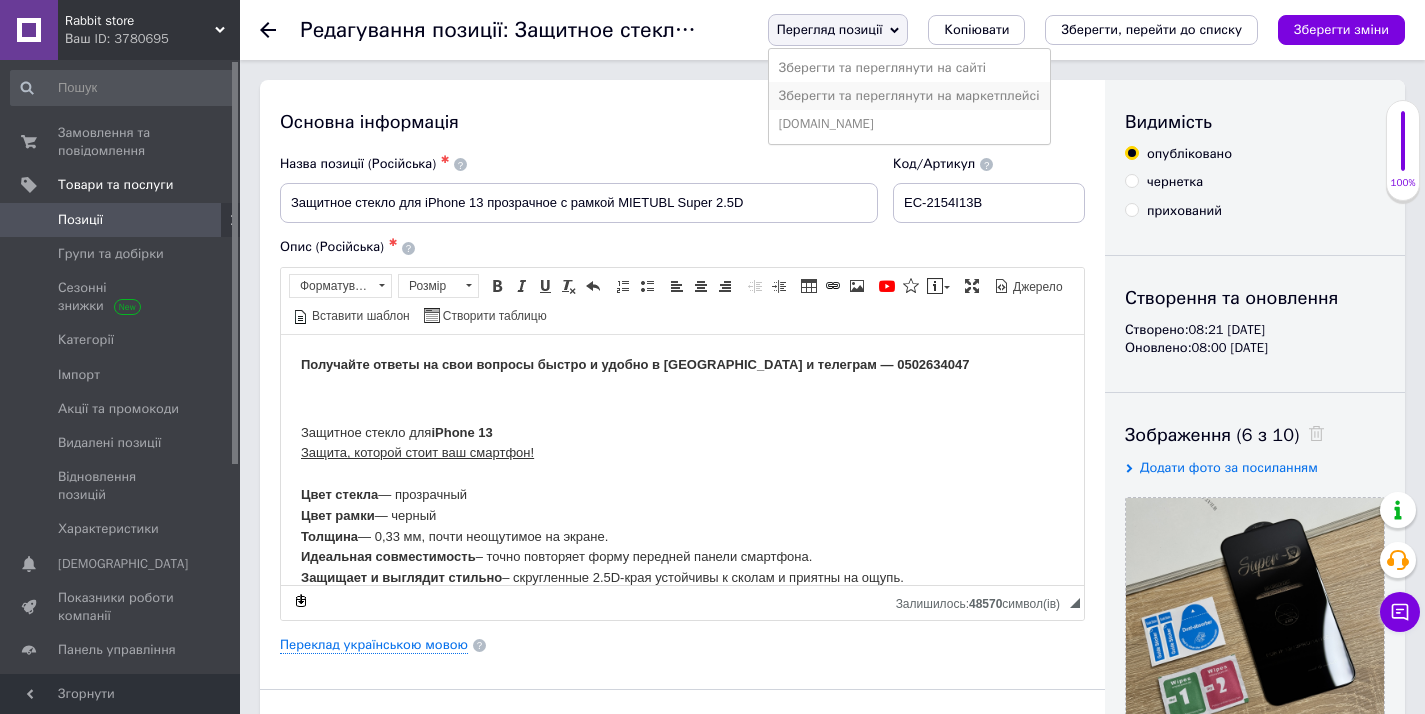 click on "Зберегти та переглянути на маркетплейсі" at bounding box center (909, 96) 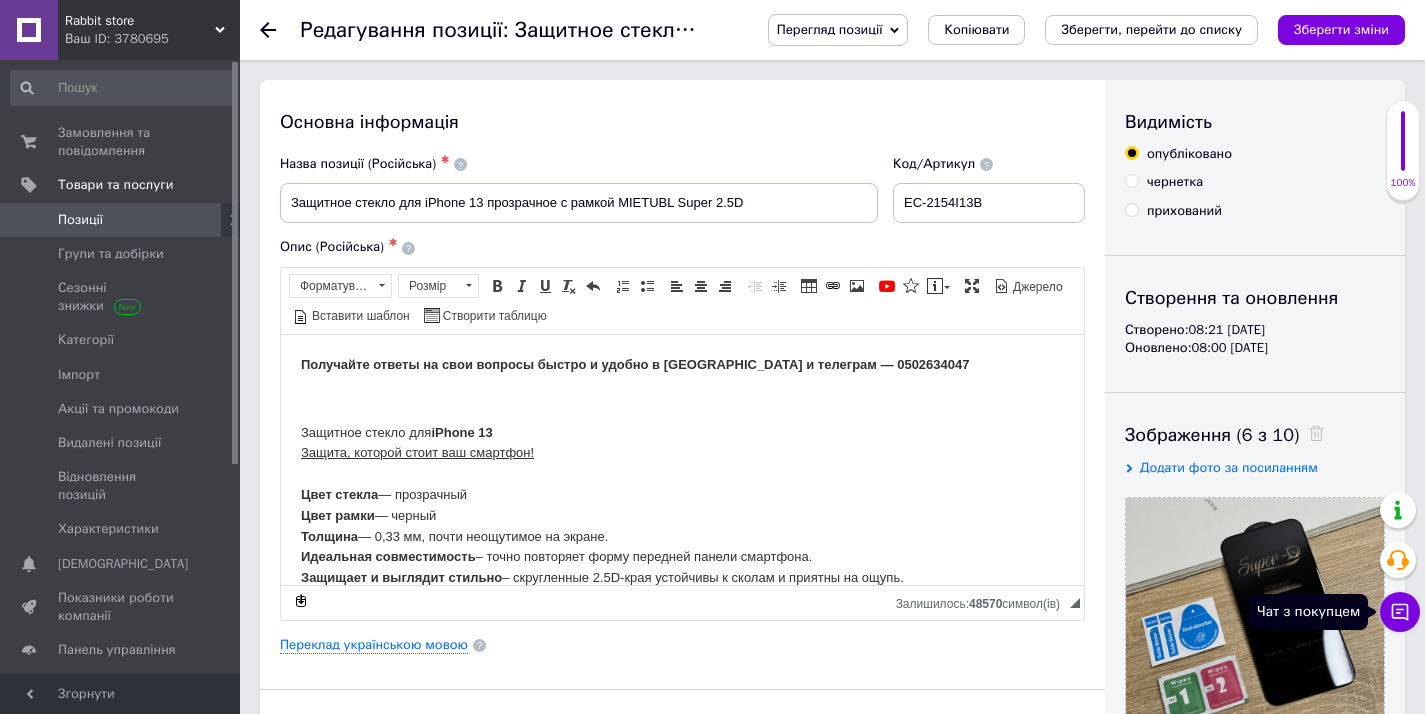 click 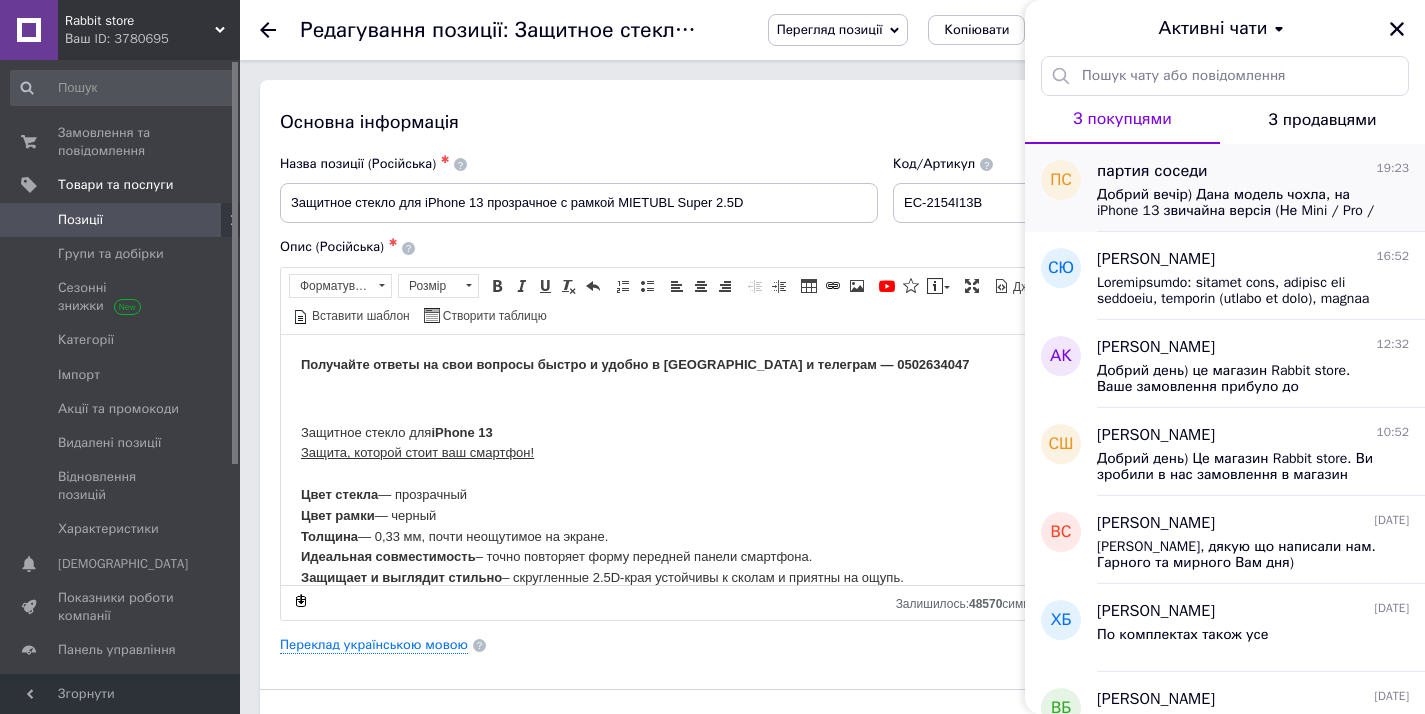 click on "партия соседи 19:23" at bounding box center (1253, 171) 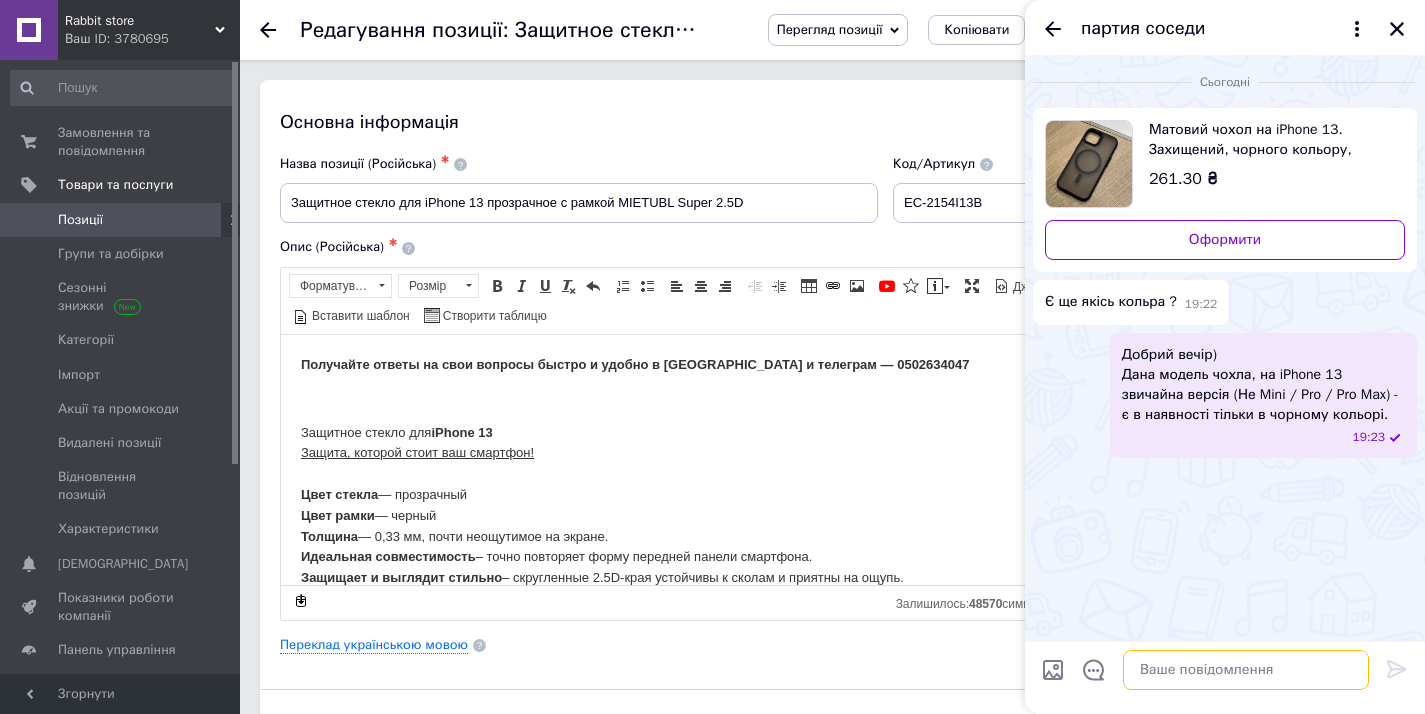 click at bounding box center (1246, 670) 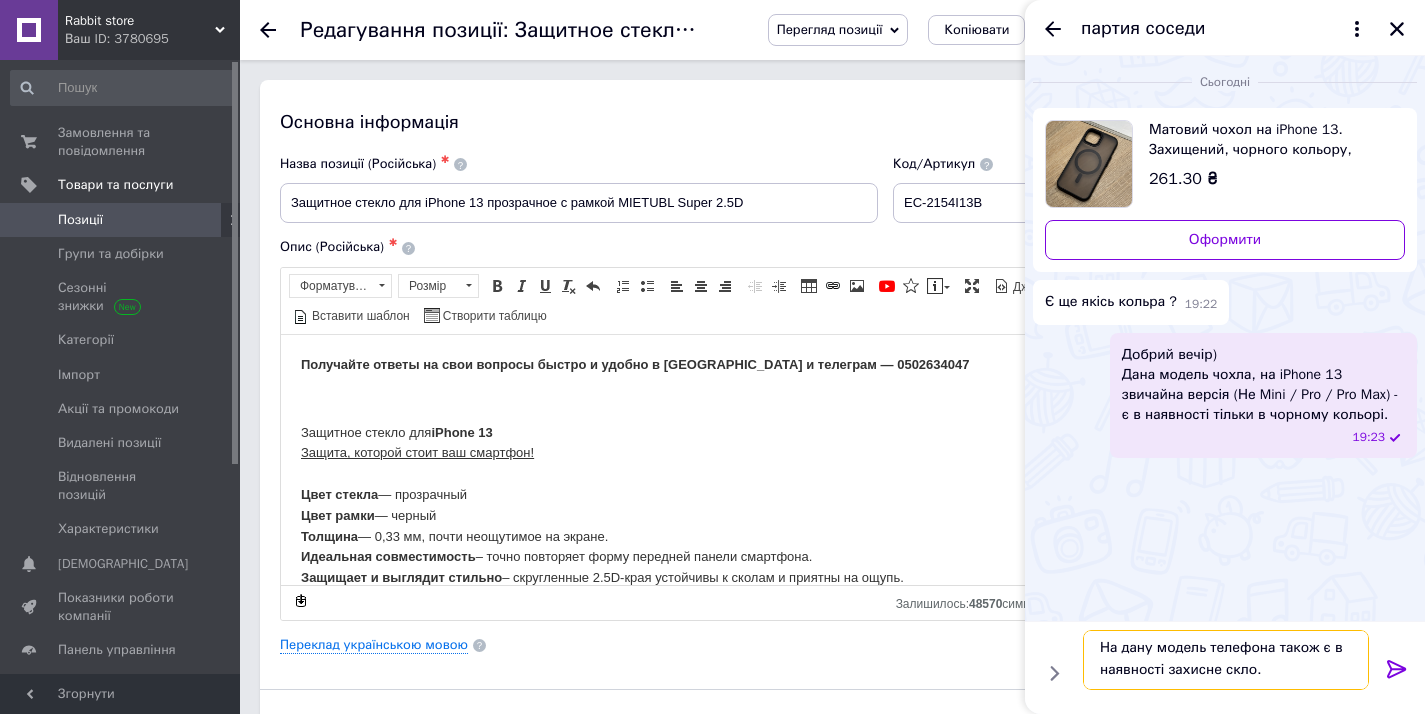 paste on "[URL][DOMAIN_NAME]" 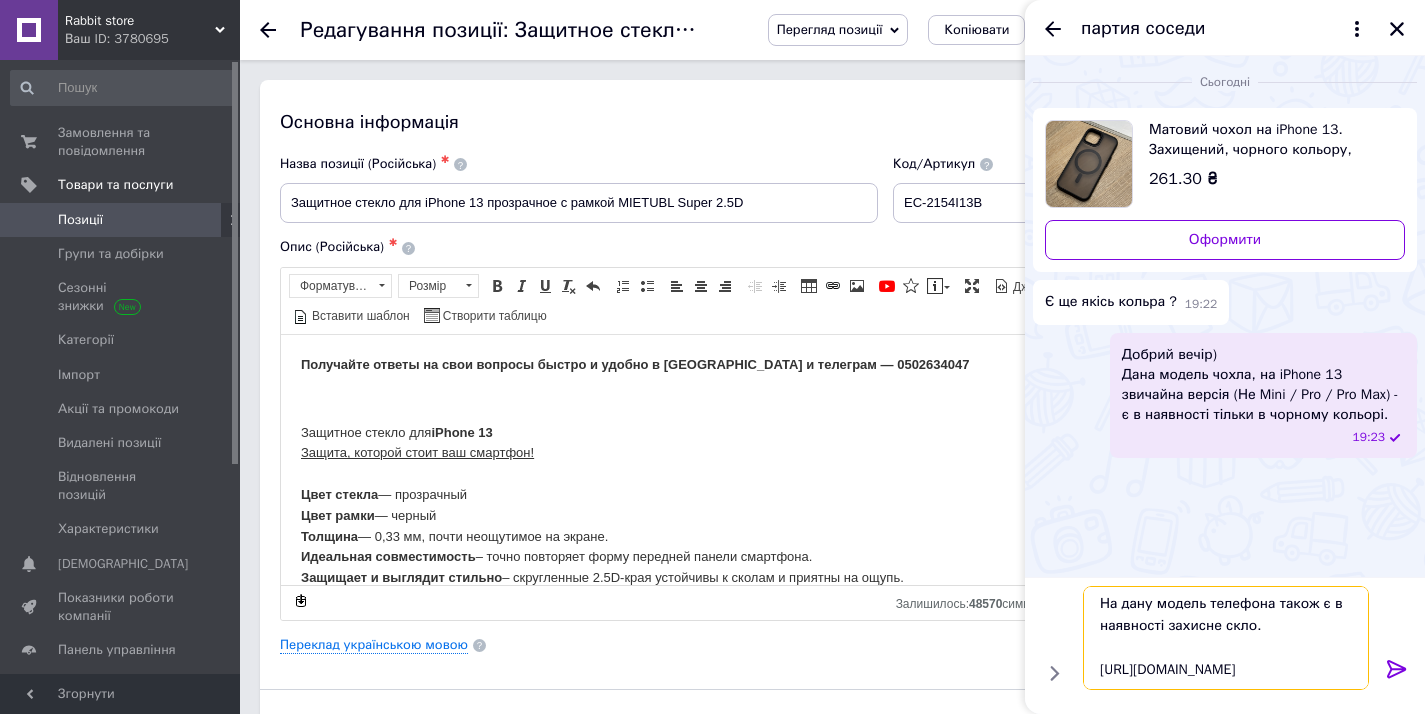 scroll, scrollTop: 24, scrollLeft: 0, axis: vertical 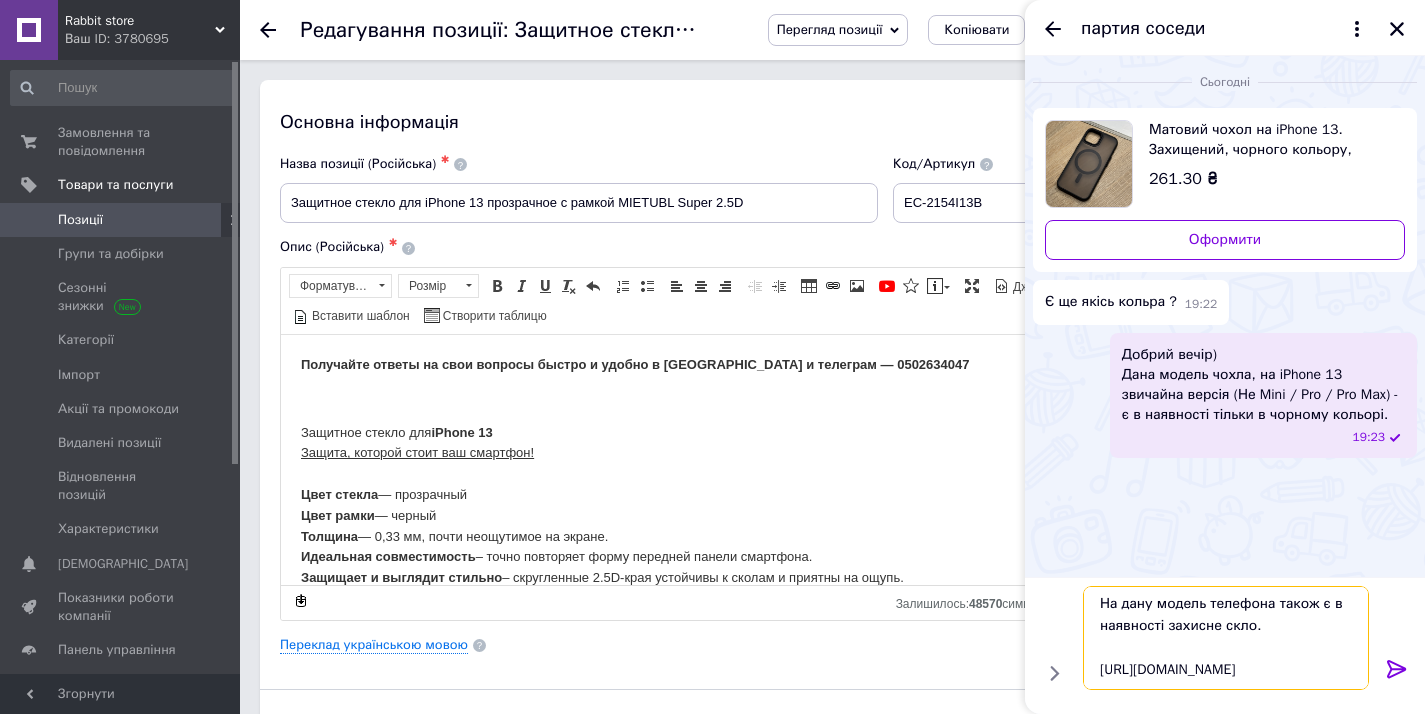 click on "На дану модель телефона також є в наявності захисне скло.
[URL][DOMAIN_NAME]" at bounding box center [1226, 638] 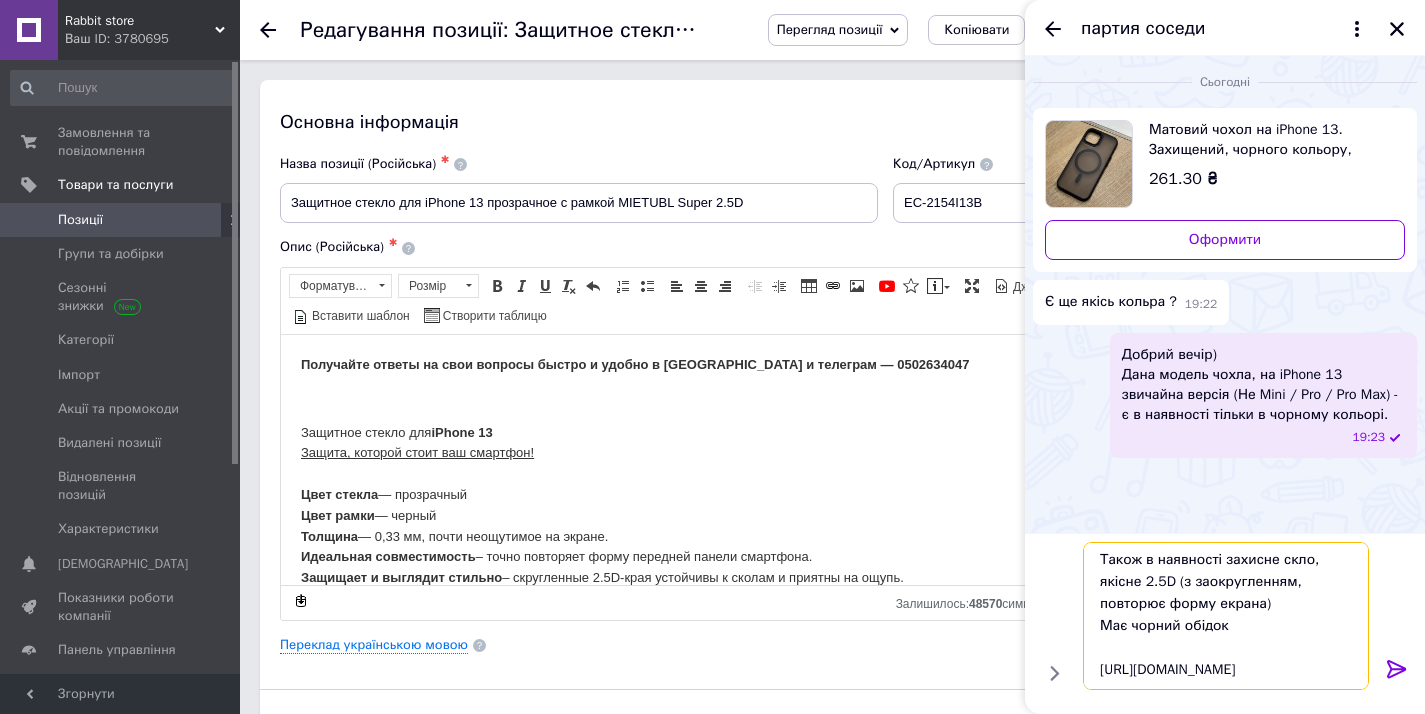 scroll, scrollTop: 24, scrollLeft: 0, axis: vertical 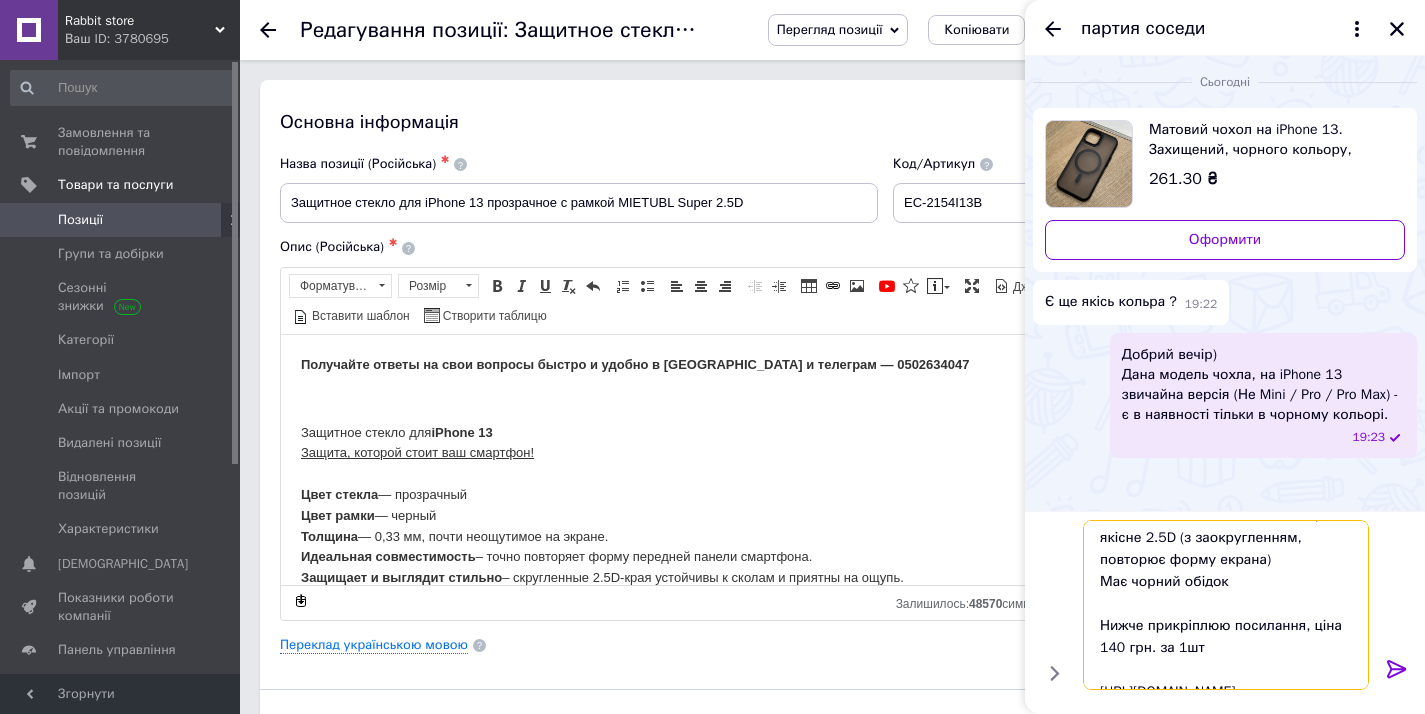 type on "Також в наявності захисне скло, якісне 2.5D (з заокругленням, повторює форму екрана)
Має чорний обідок
Нижче прикріплюю посилання, ціна 140 грн. за 1шт.
[URL][DOMAIN_NAME]" 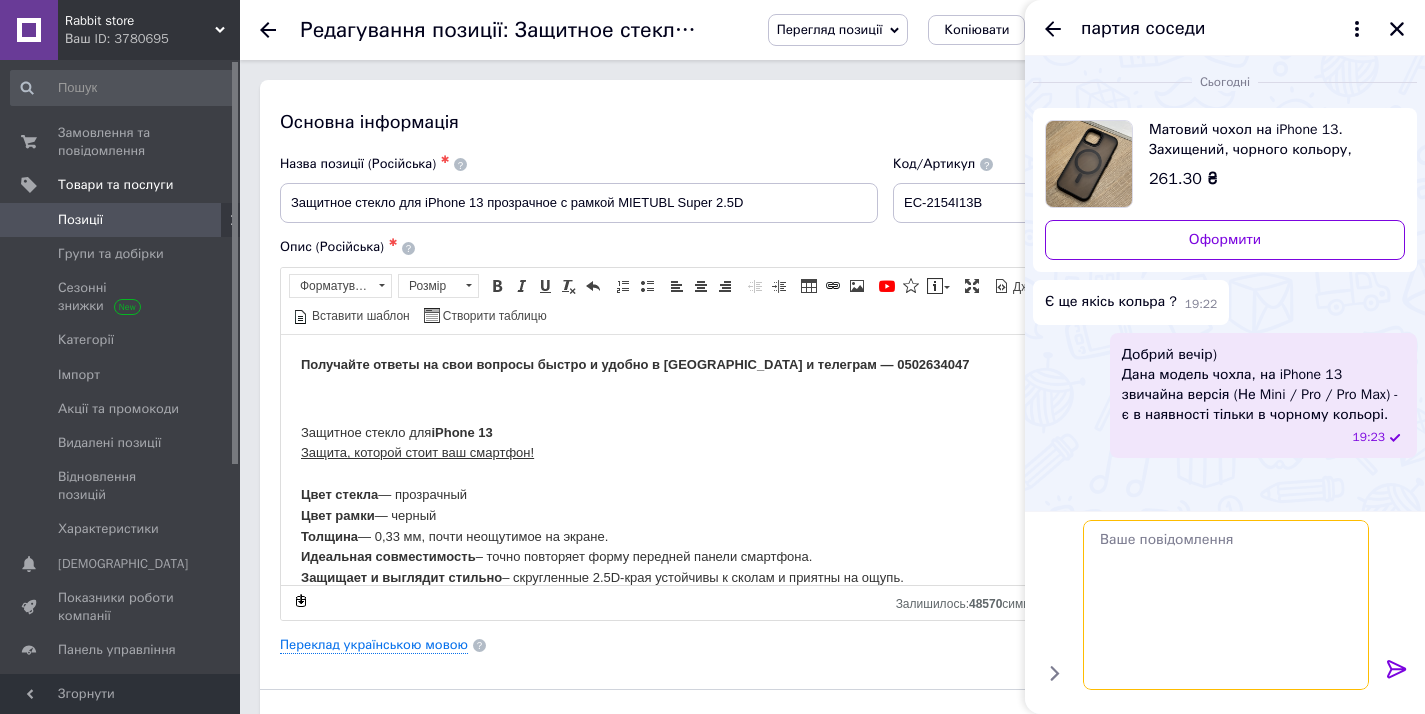 scroll, scrollTop: 0, scrollLeft: 0, axis: both 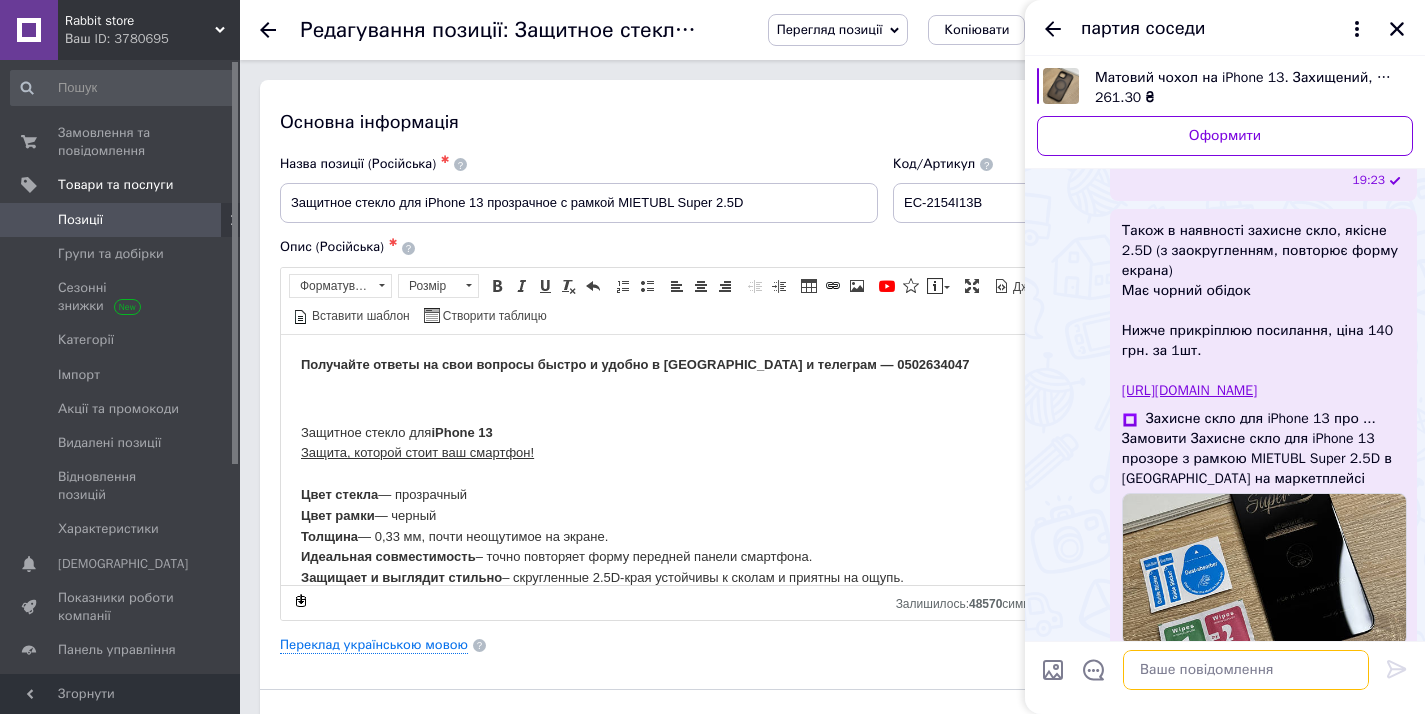 type 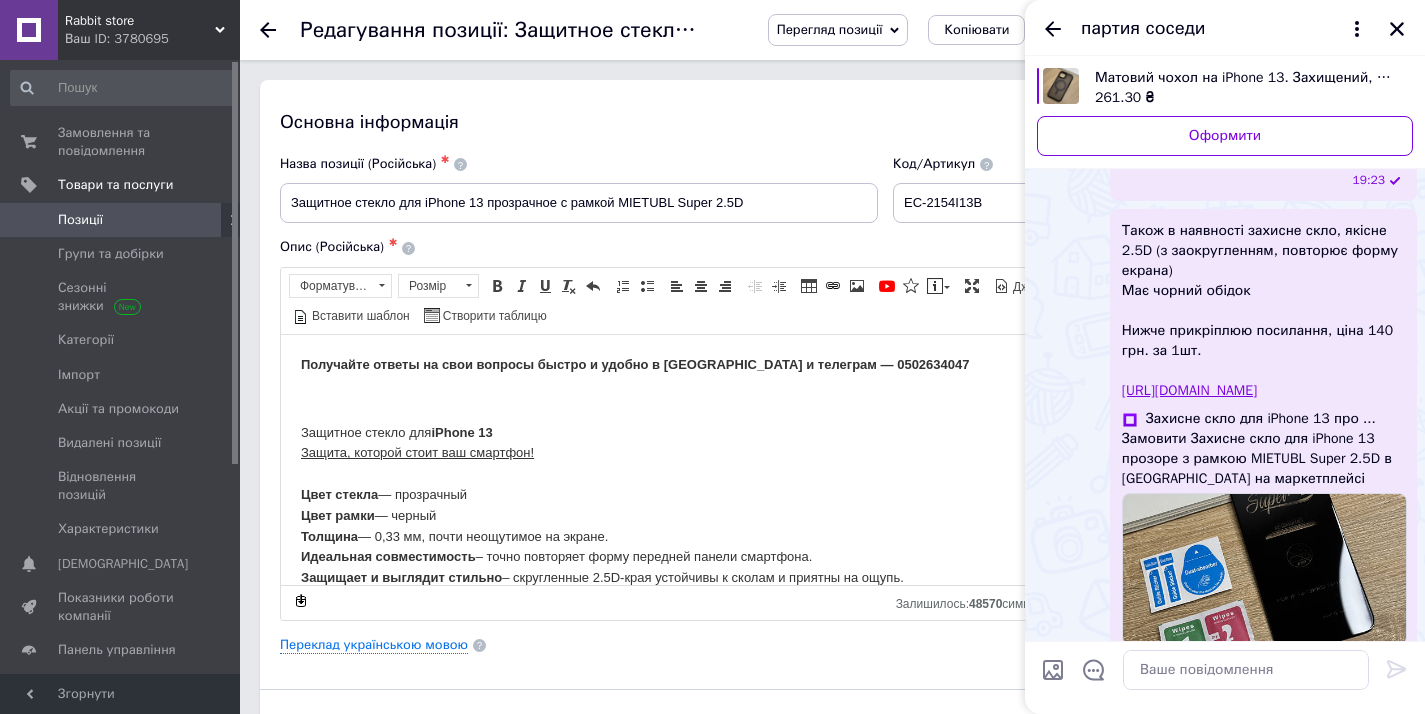 click on "[URL][DOMAIN_NAME]" at bounding box center (1189, 390) 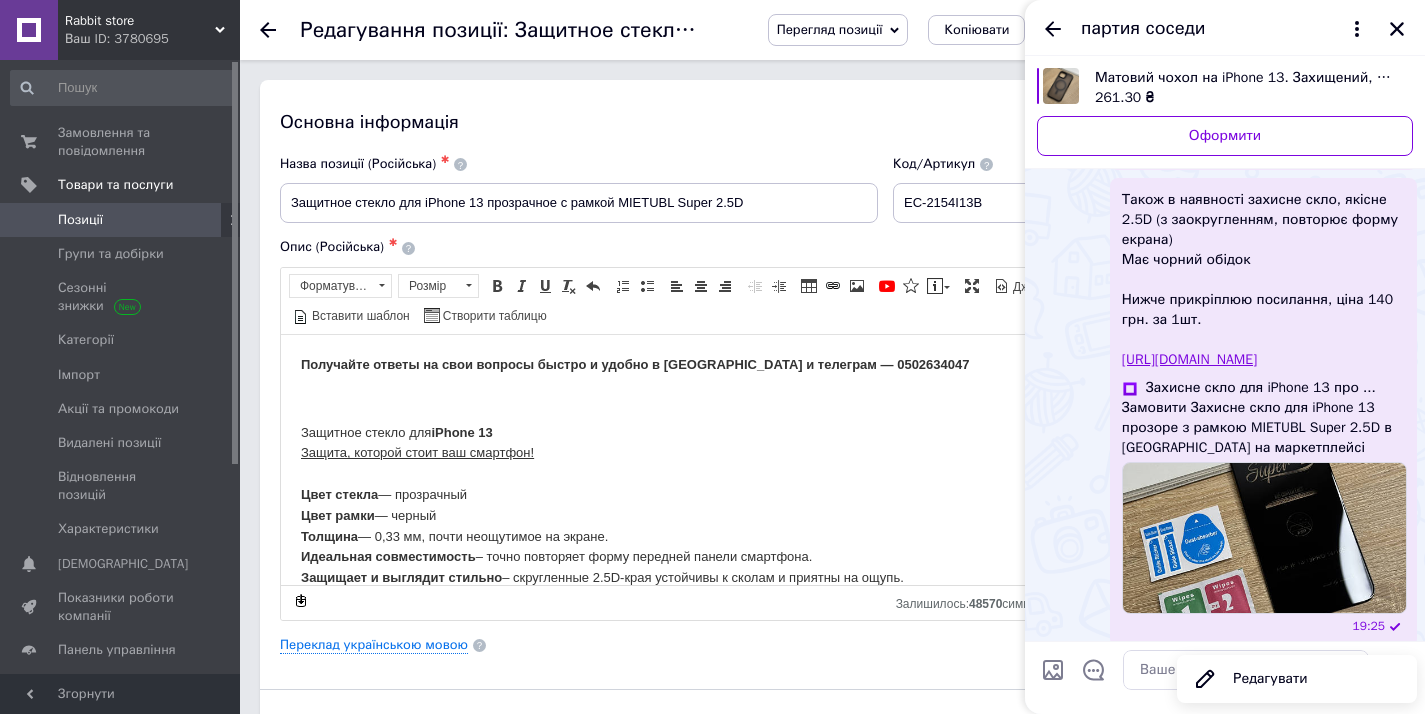 scroll, scrollTop: 271, scrollLeft: 0, axis: vertical 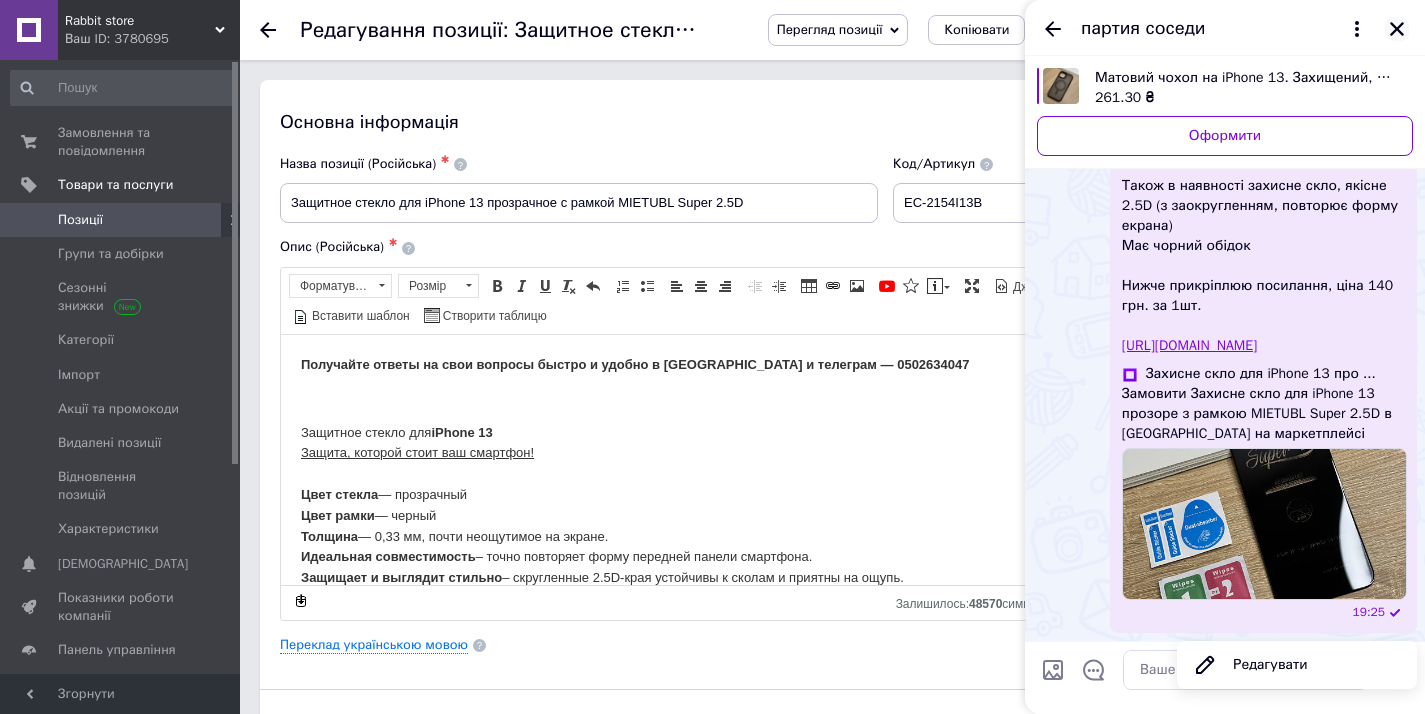 click 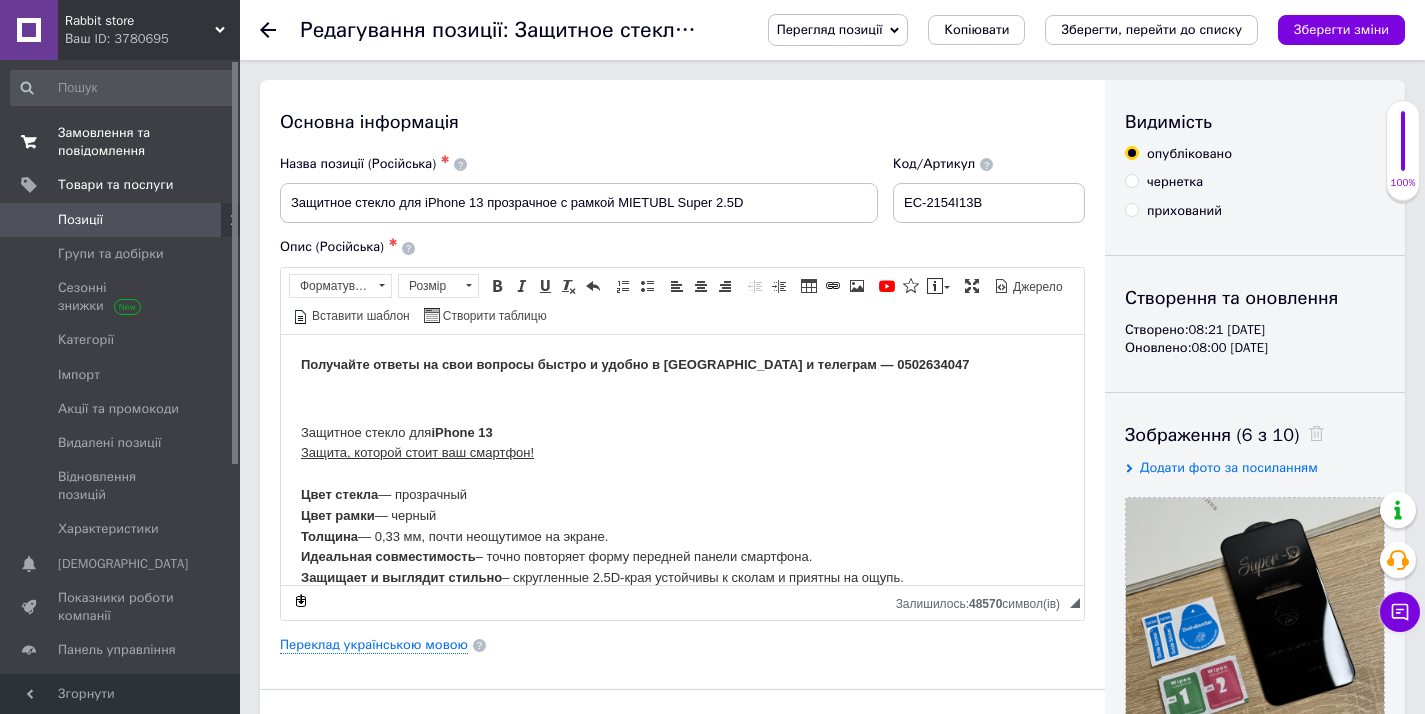 click on "Замовлення та повідомлення" at bounding box center [121, 142] 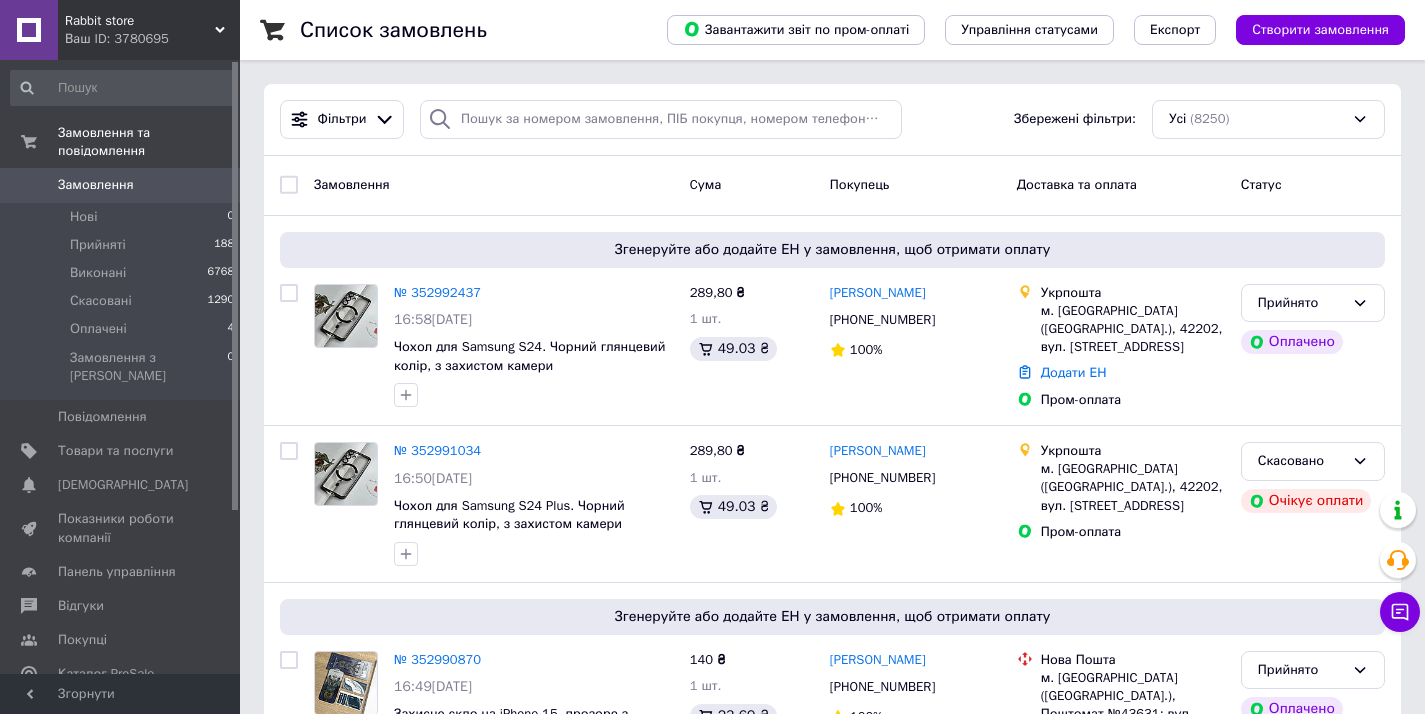 click on "Список замовлень   Завантажити звіт по пром-оплаті Управління статусами Експорт Створити замовлення Фільтри Збережені фільтри: Усі (8250) Замовлення Cума Покупець Доставка та оплата Статус Згенеруйте або додайте ЕН у замовлення, щоб отримати оплату № 352992437 16:58[DATE] Чохол для Samsung S24. Чорний глянцевий колір, з захистом камери 289,80 ₴ 1 шт. 49.03 ₴ [PERSON_NAME] [PHONE_NUMBER] 100% Укрпошта м. [GEOGRAPHIC_DATA] ([GEOGRAPHIC_DATA].), 42202, вул. [STREET_ADDRESS] Додати ЕН Пром-оплата Прийнято Оплачено № 352991034 16:50[DATE] Чохол для Samsung S24 Plus. Чорний глянцевий колір, з захистом камери 289,80 ₴ 1 шт. 100% 1" at bounding box center [832, 2143] 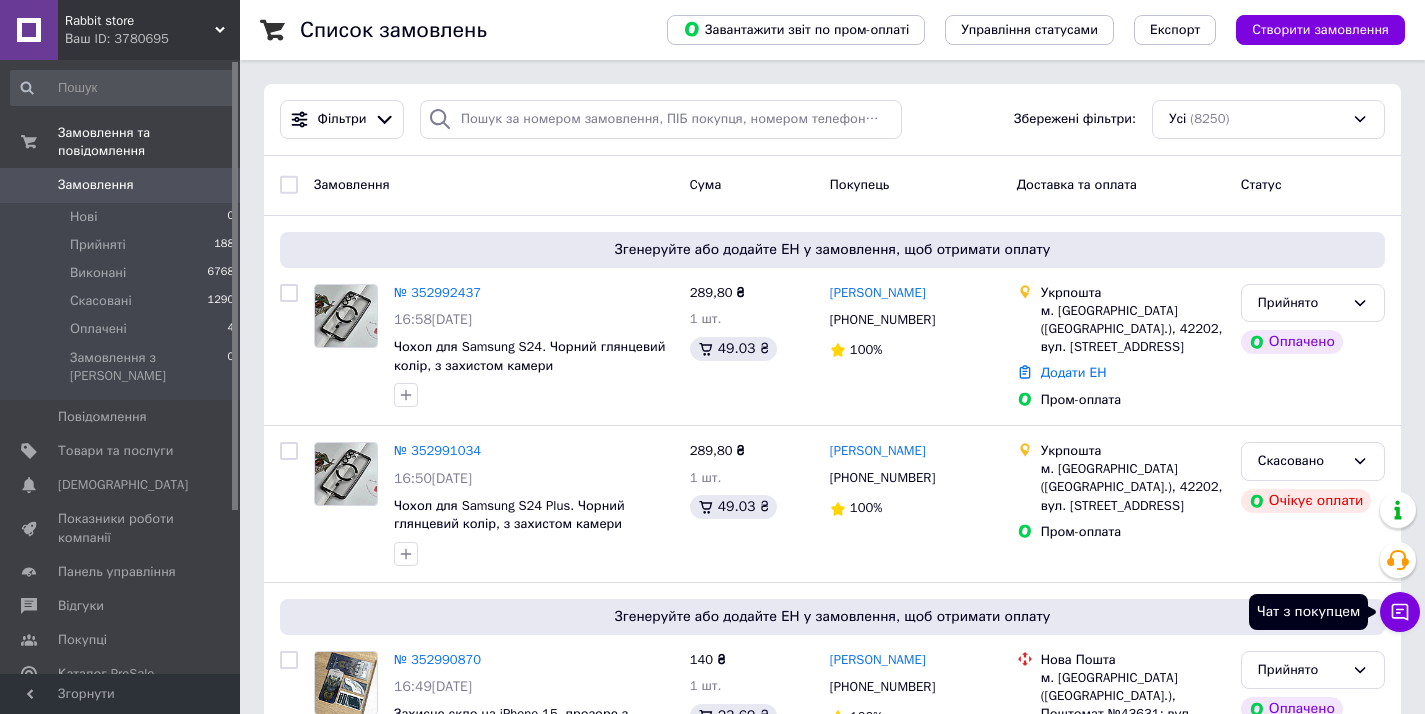 click 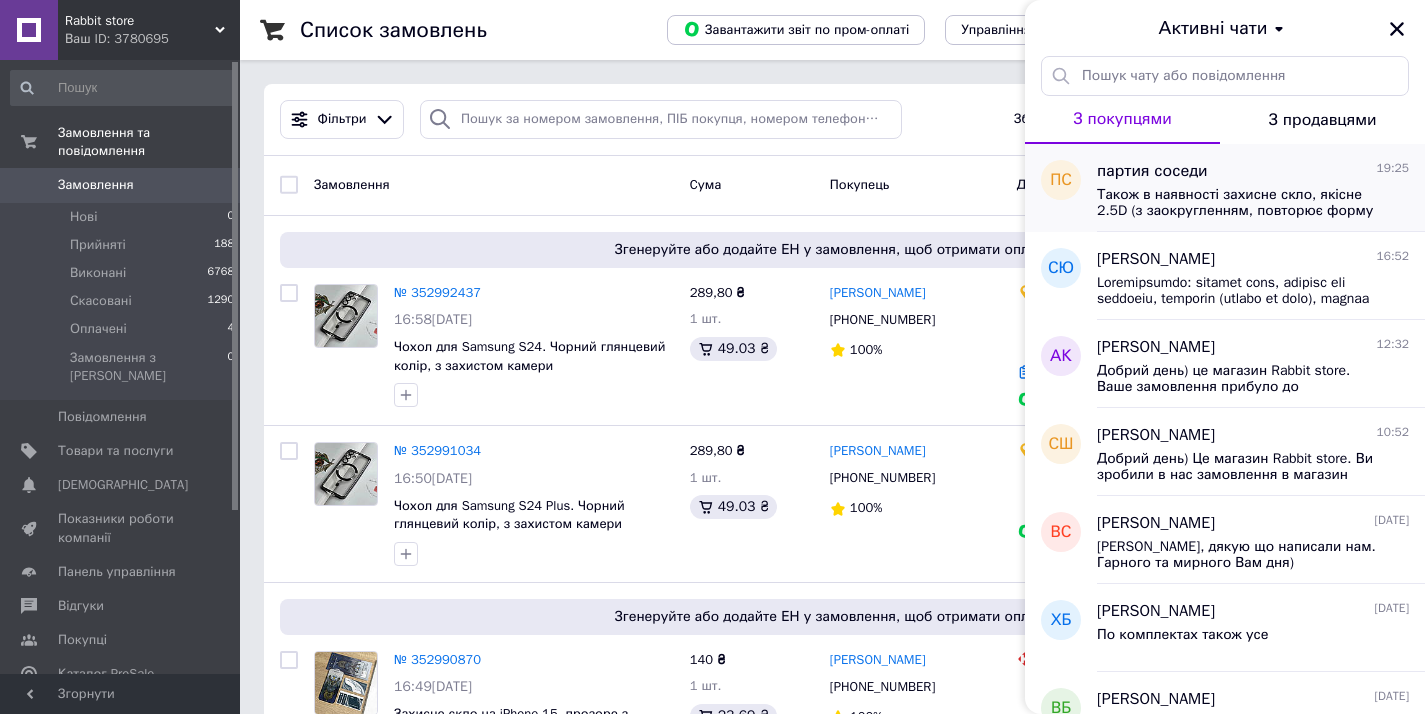 click on "Також в наявності захисне скло, якісне 2.5D (з заокругленням, повторює форму екрана)
Має чорний обідок
Нижче прикріплюю посилання, ціна 140 грн. за 1шт.
[URL][DOMAIN_NAME]" at bounding box center [1239, 203] 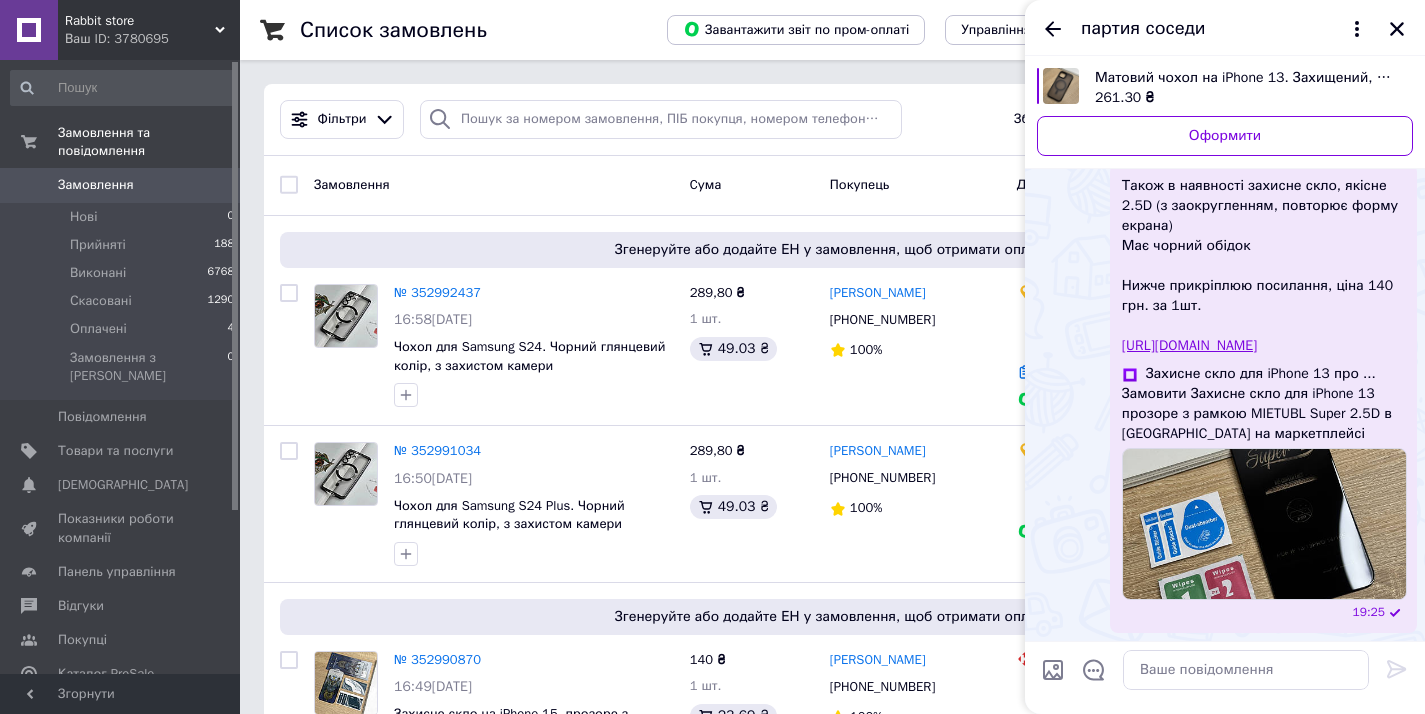 scroll, scrollTop: 271, scrollLeft: 0, axis: vertical 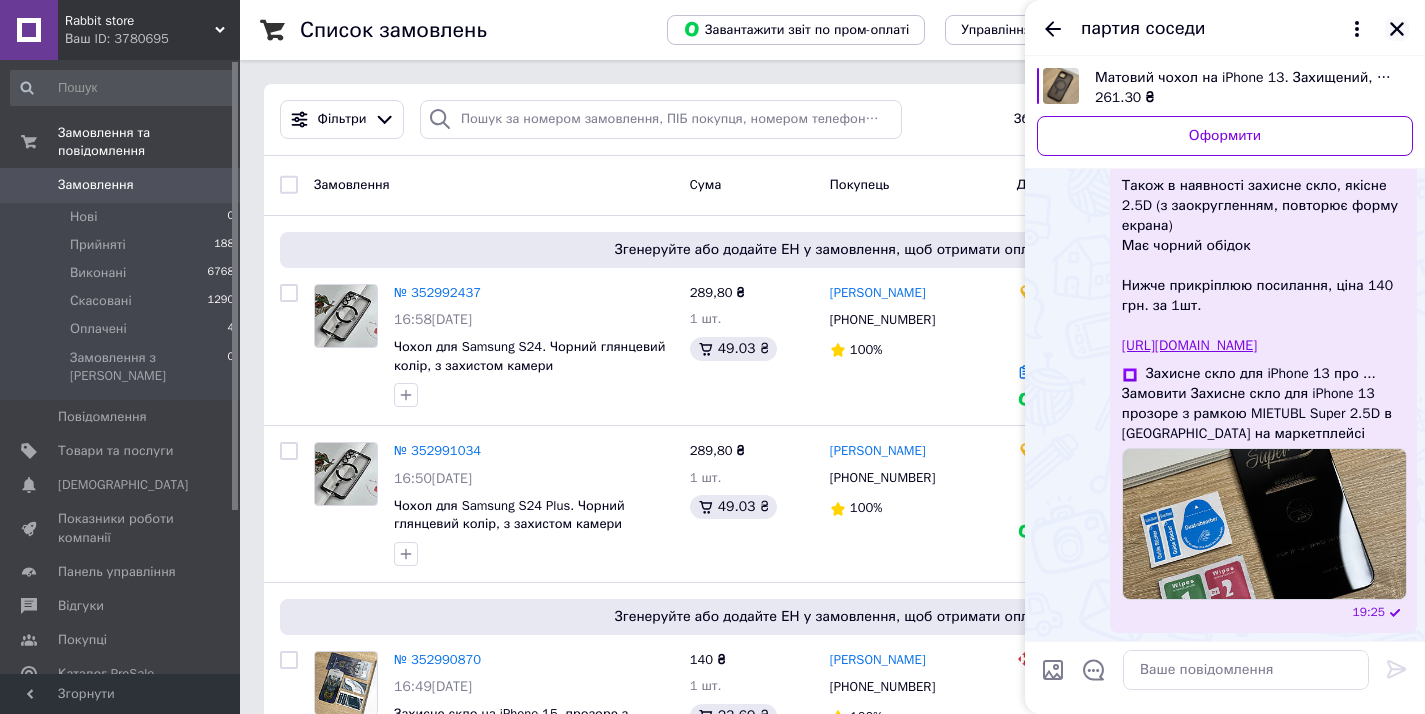 click 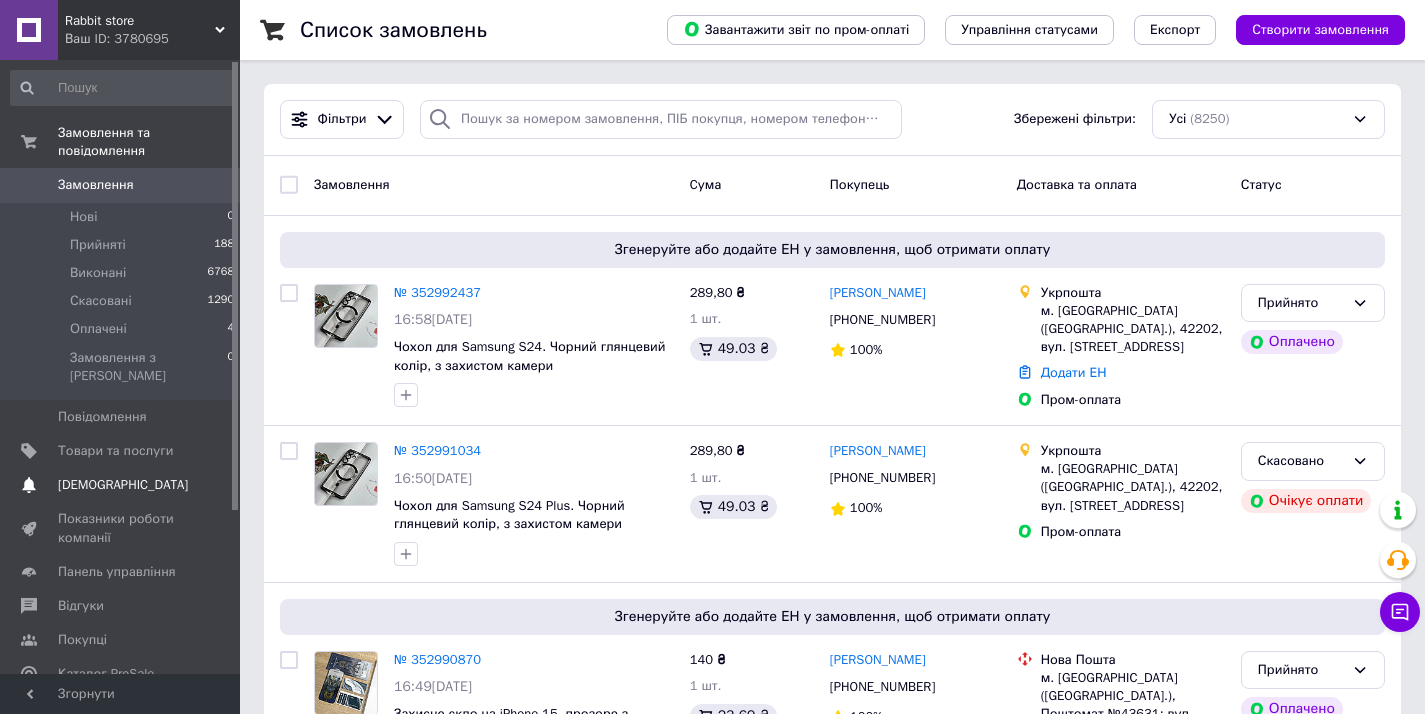 click on "Сповіщення 0 0" at bounding box center [123, 485] 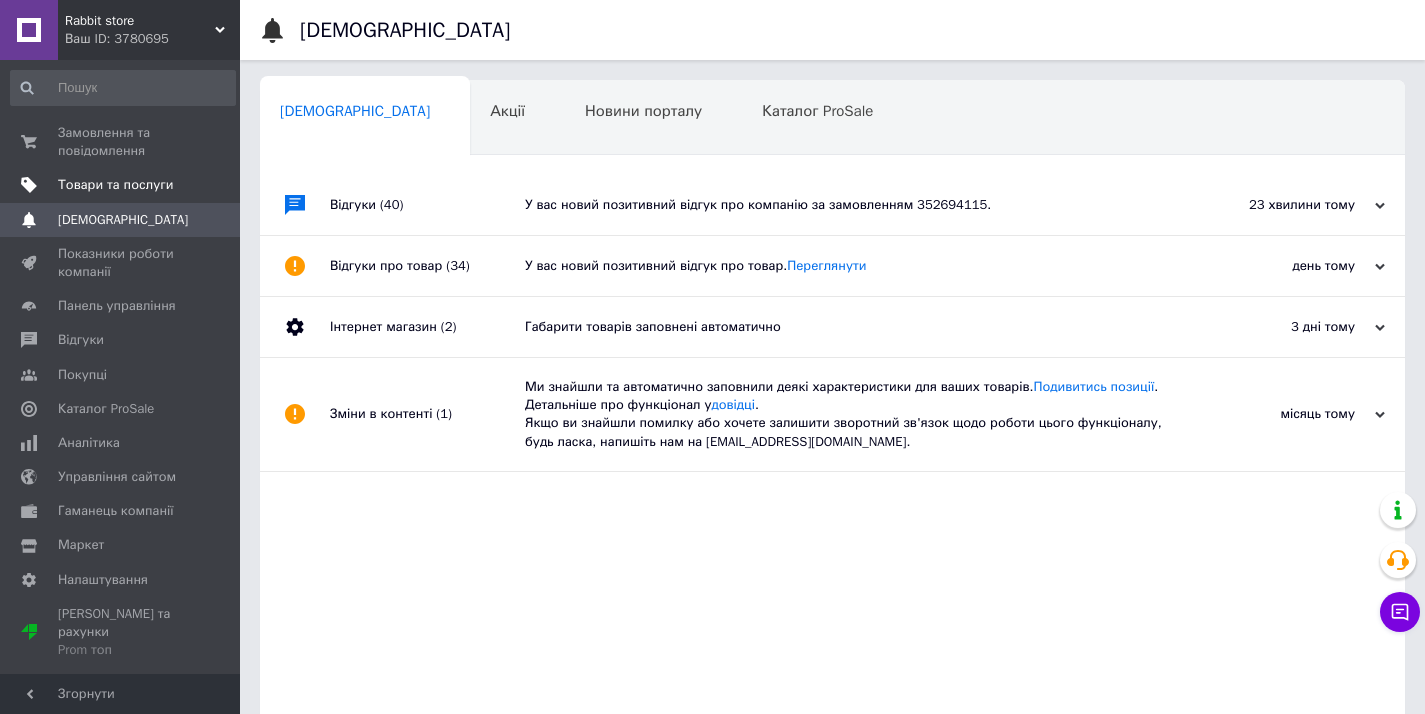 click on "Товари та послуги" at bounding box center [115, 185] 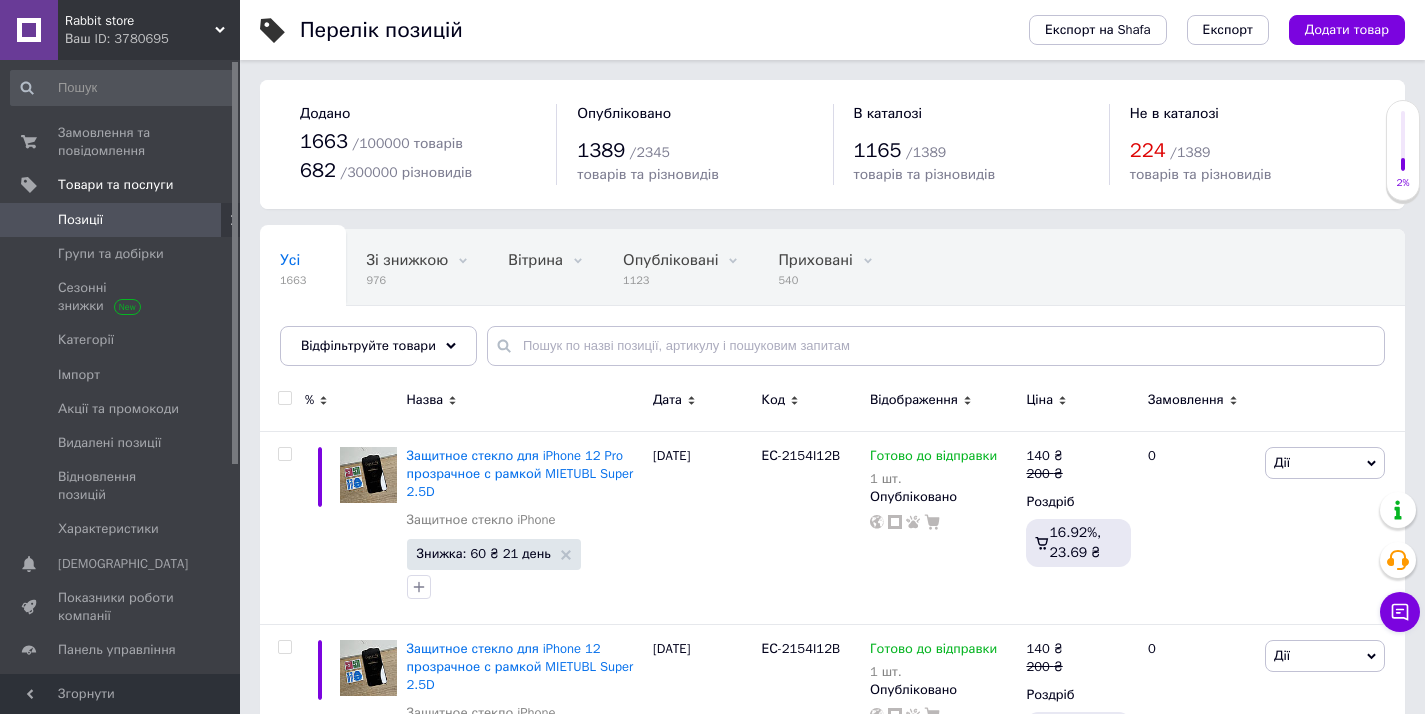 click on "Позиції" at bounding box center (123, 220) 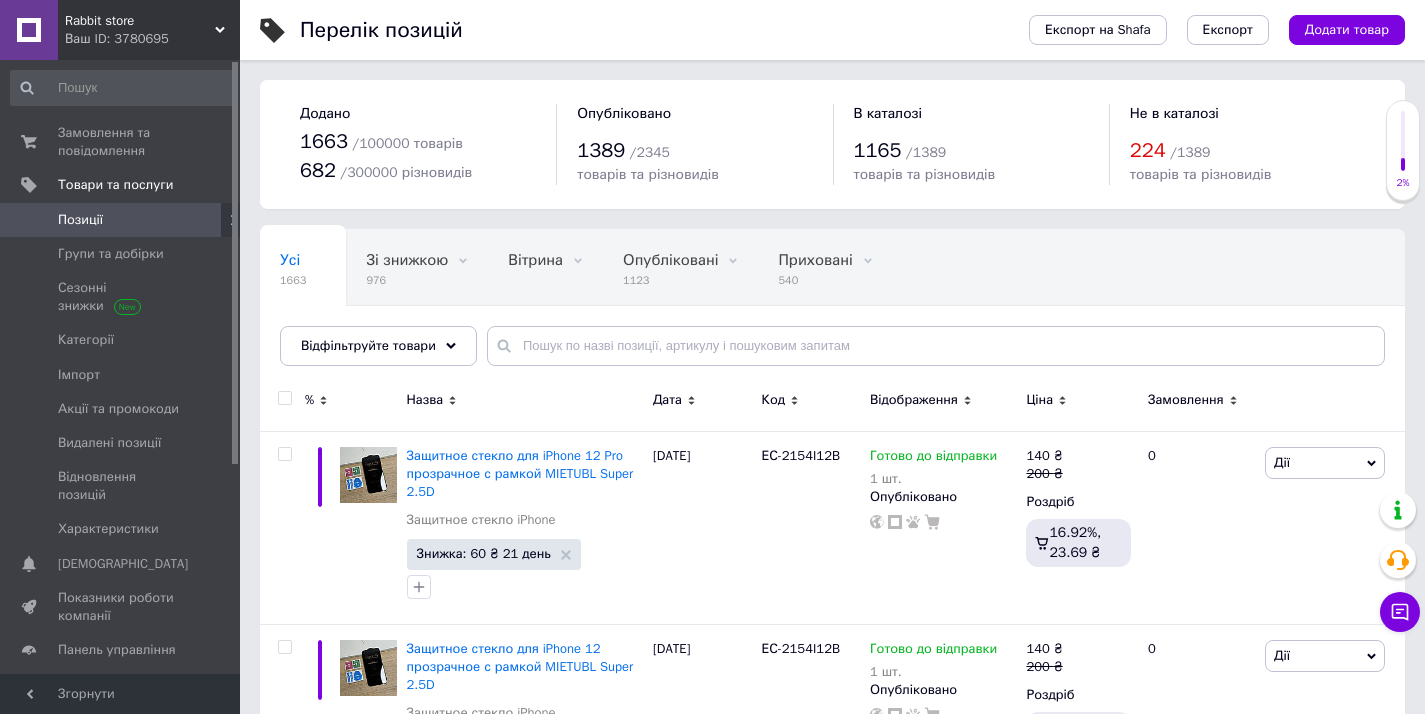 click on "Позиції" at bounding box center [121, 220] 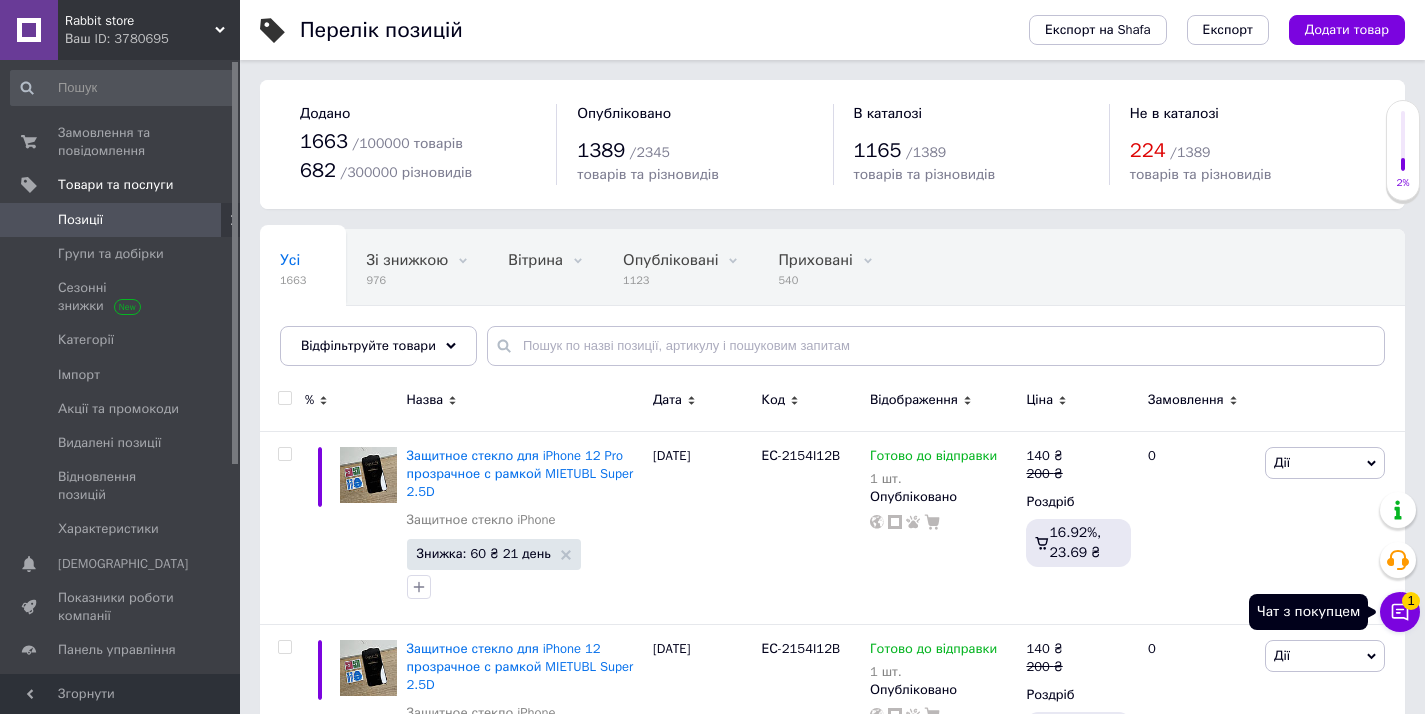 click on "Чат з покупцем 1" at bounding box center (1400, 612) 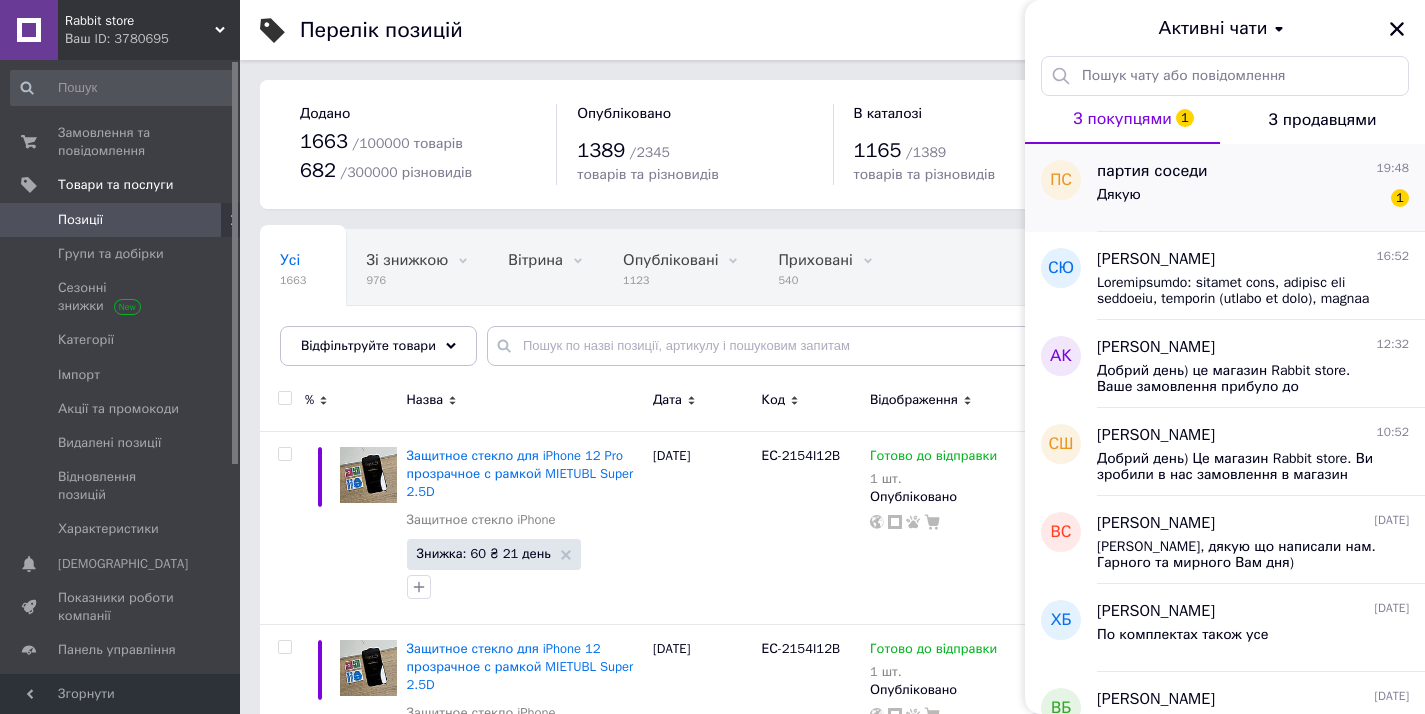 click on "Дякую 1" at bounding box center (1253, 199) 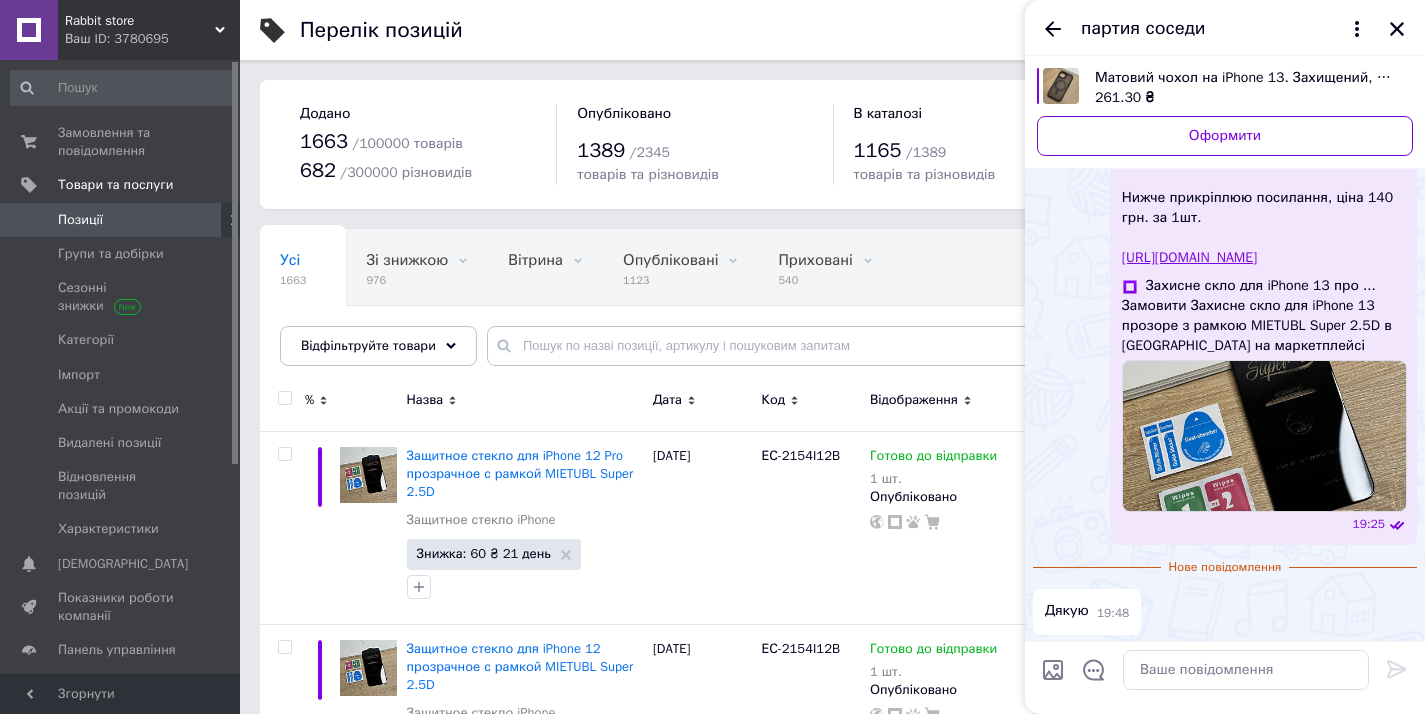 scroll, scrollTop: 361, scrollLeft: 0, axis: vertical 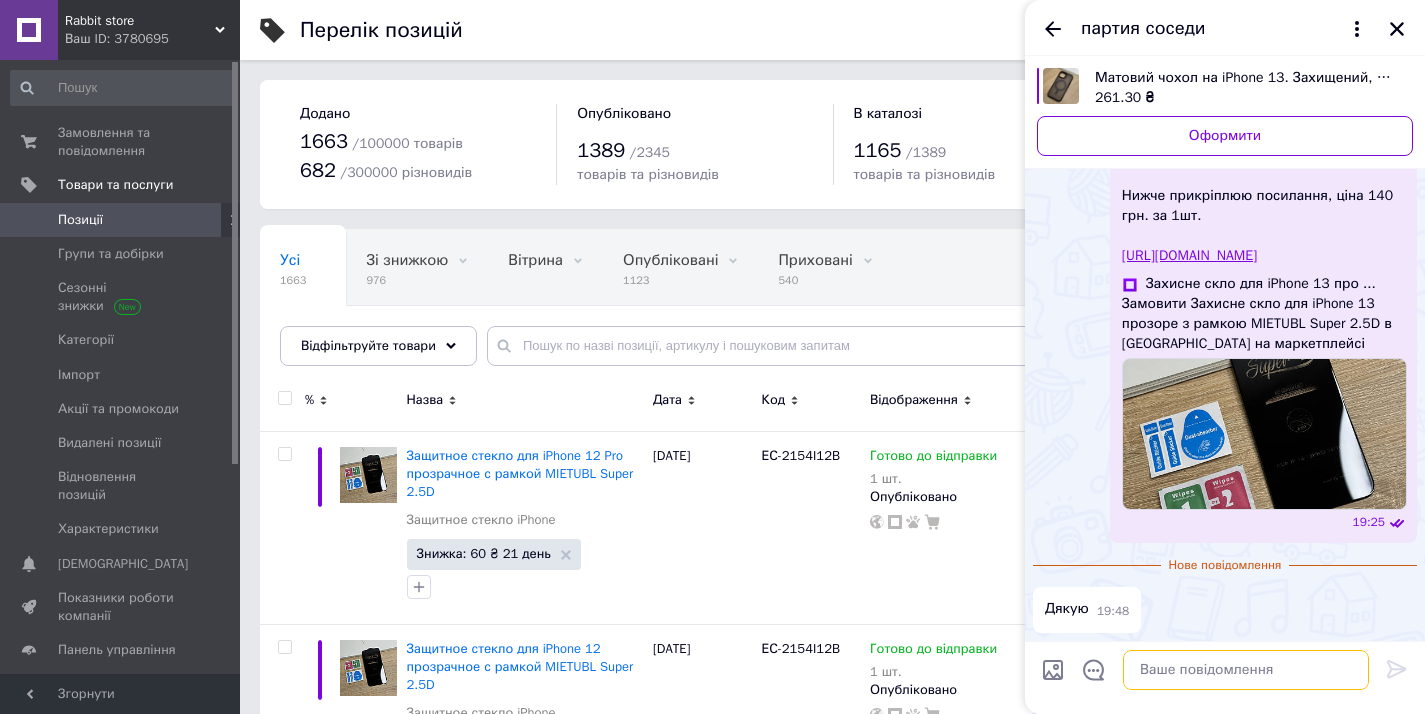 click at bounding box center [1246, 670] 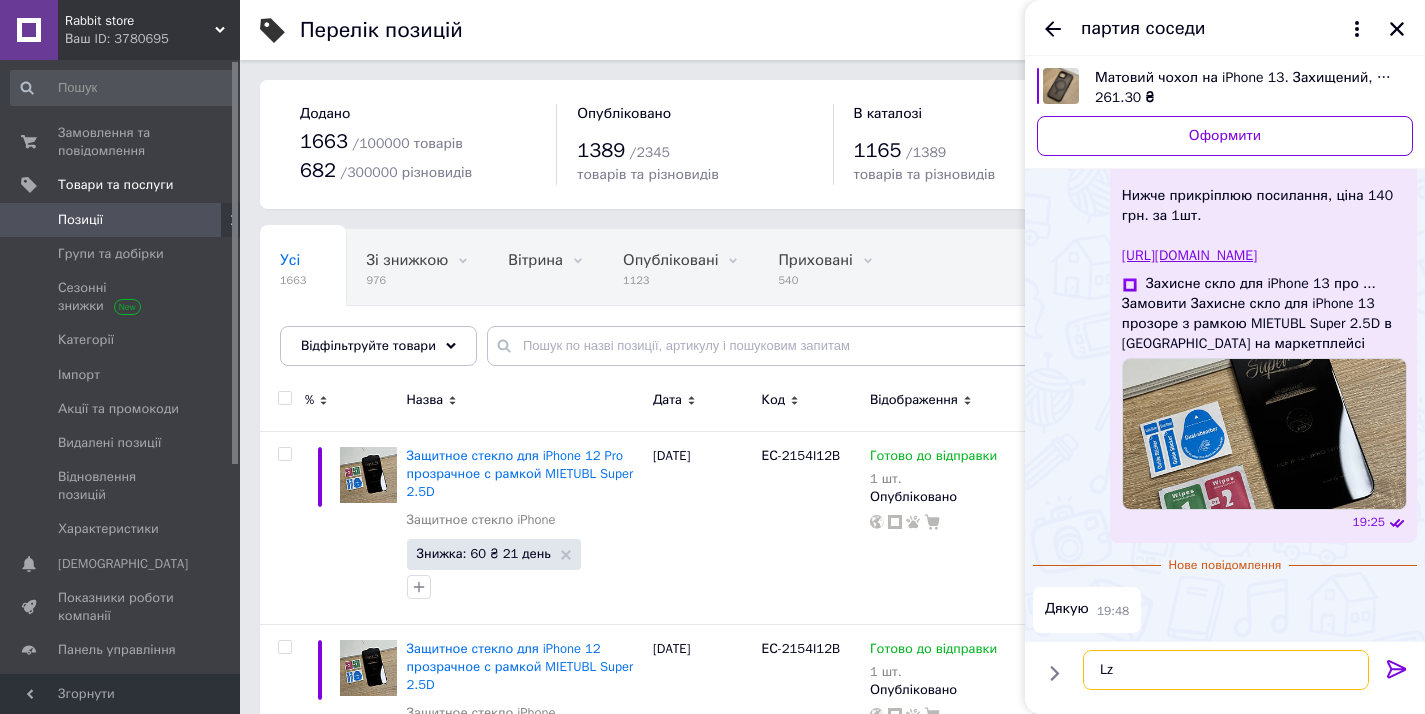 type on "L" 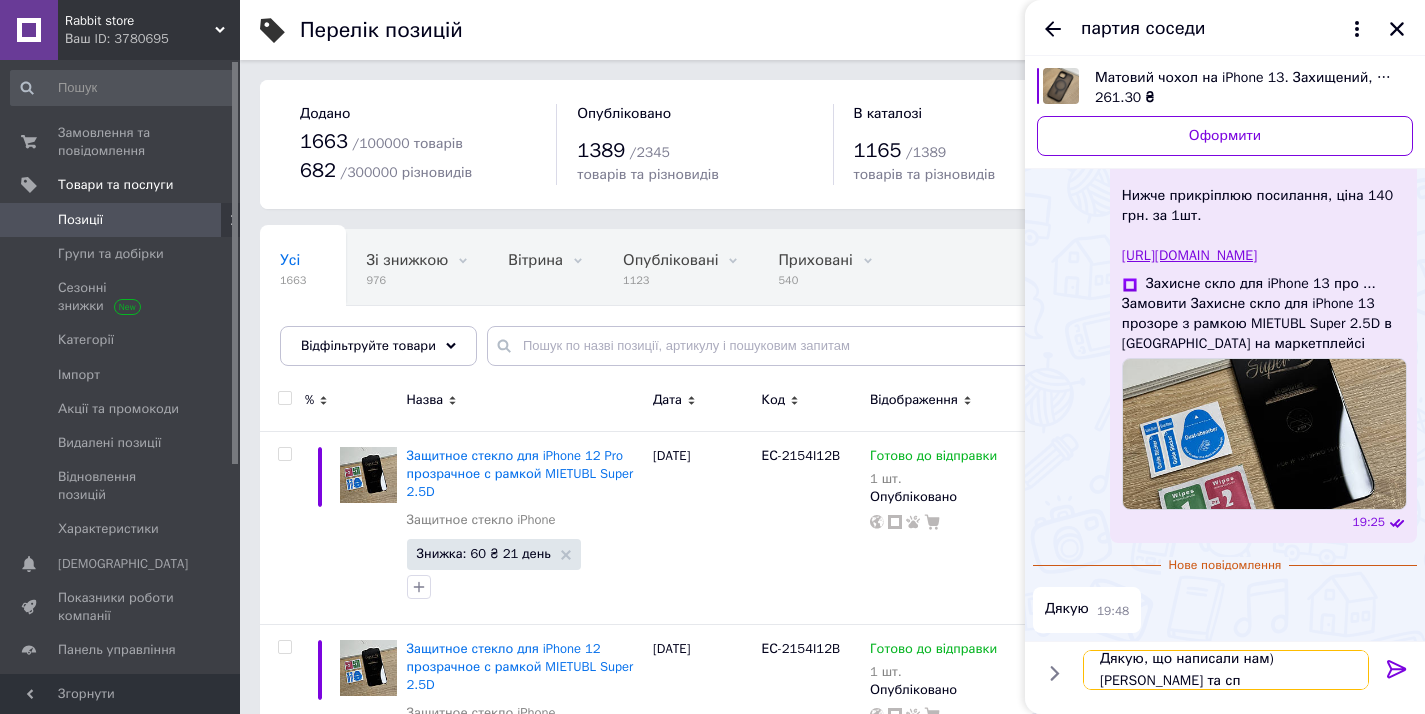scroll, scrollTop: 2, scrollLeft: 0, axis: vertical 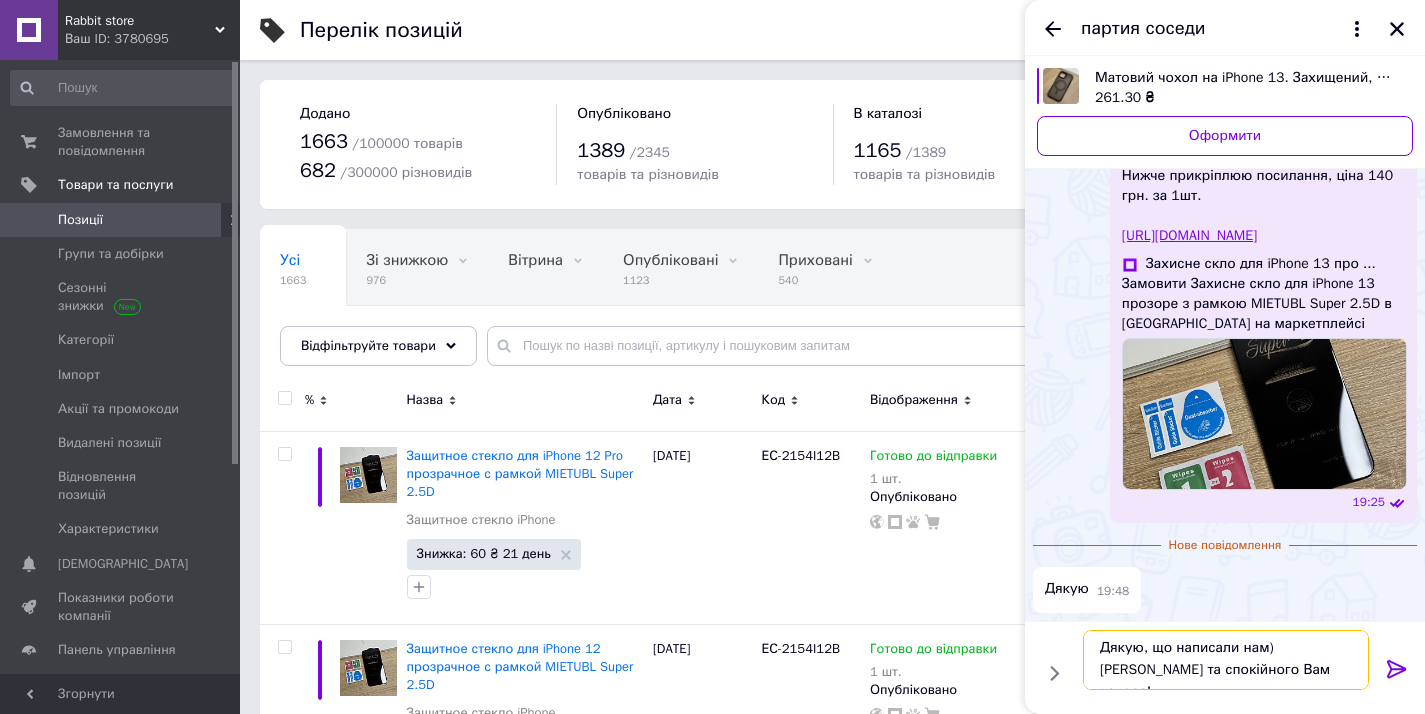 type on "Дякую, що написали нам)
[PERSON_NAME] та спокійного Вам вечора!)" 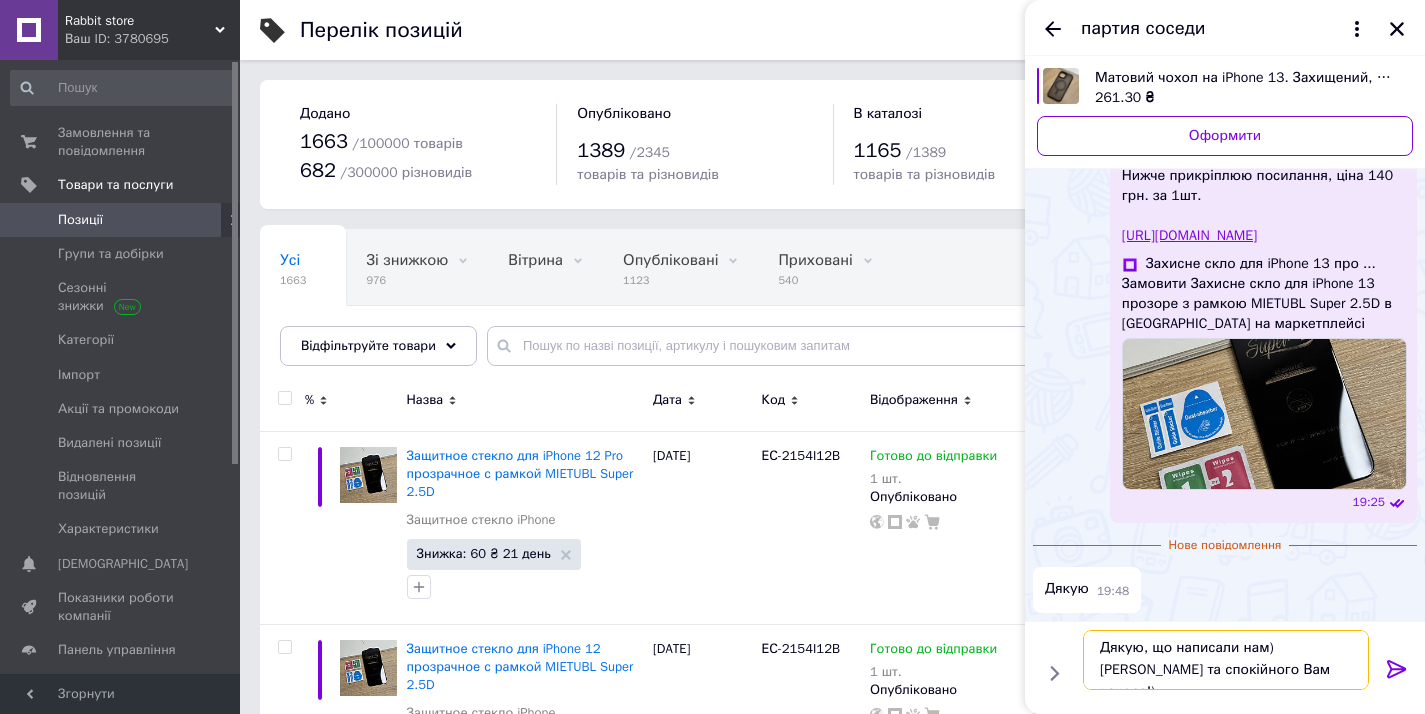 type 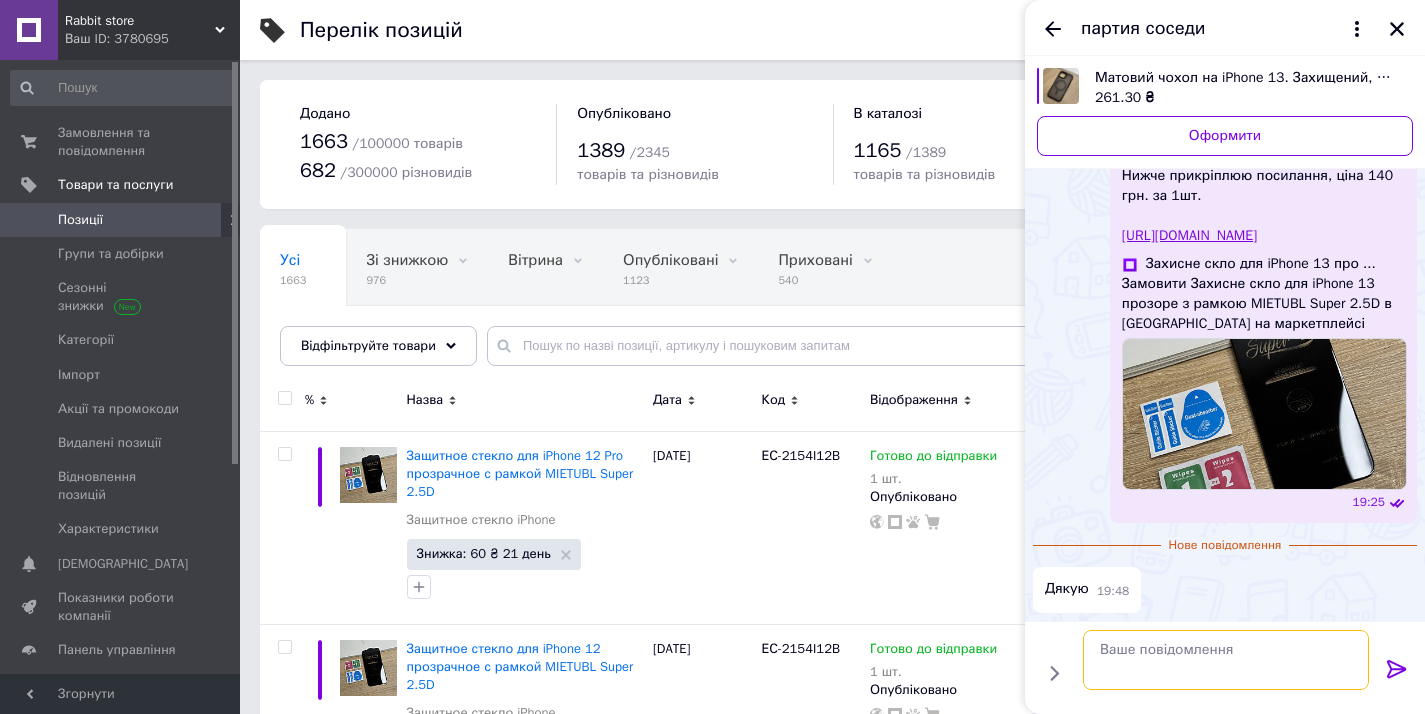 scroll, scrollTop: 0, scrollLeft: 0, axis: both 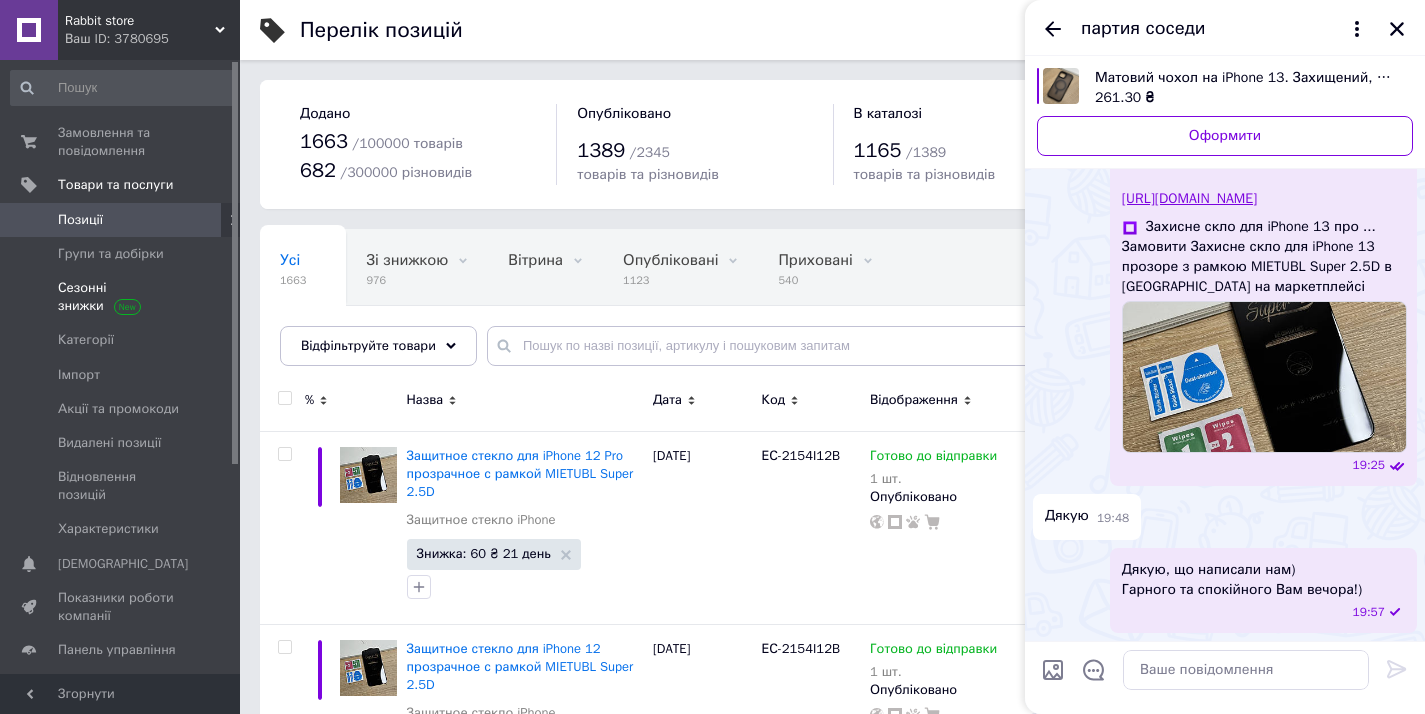 click at bounding box center (127, 305) 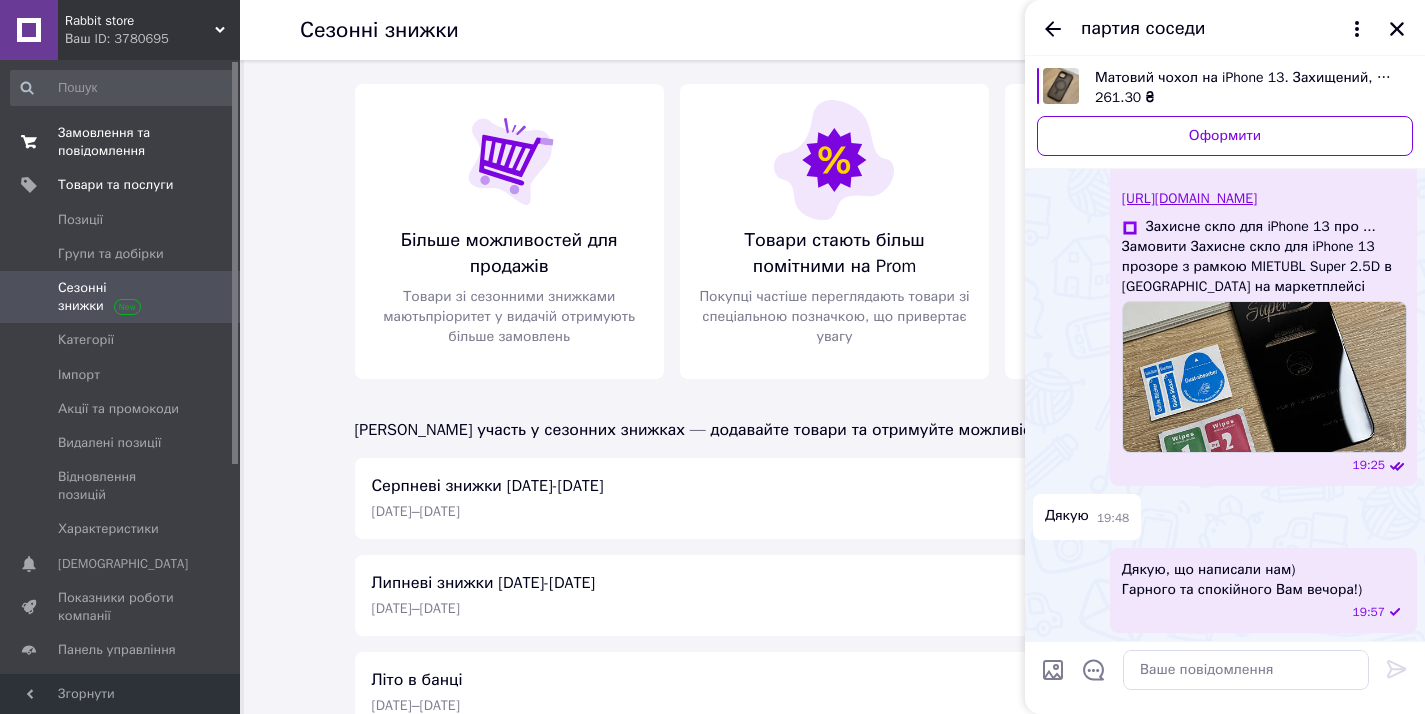 click on "Замовлення та повідомлення" at bounding box center (121, 142) 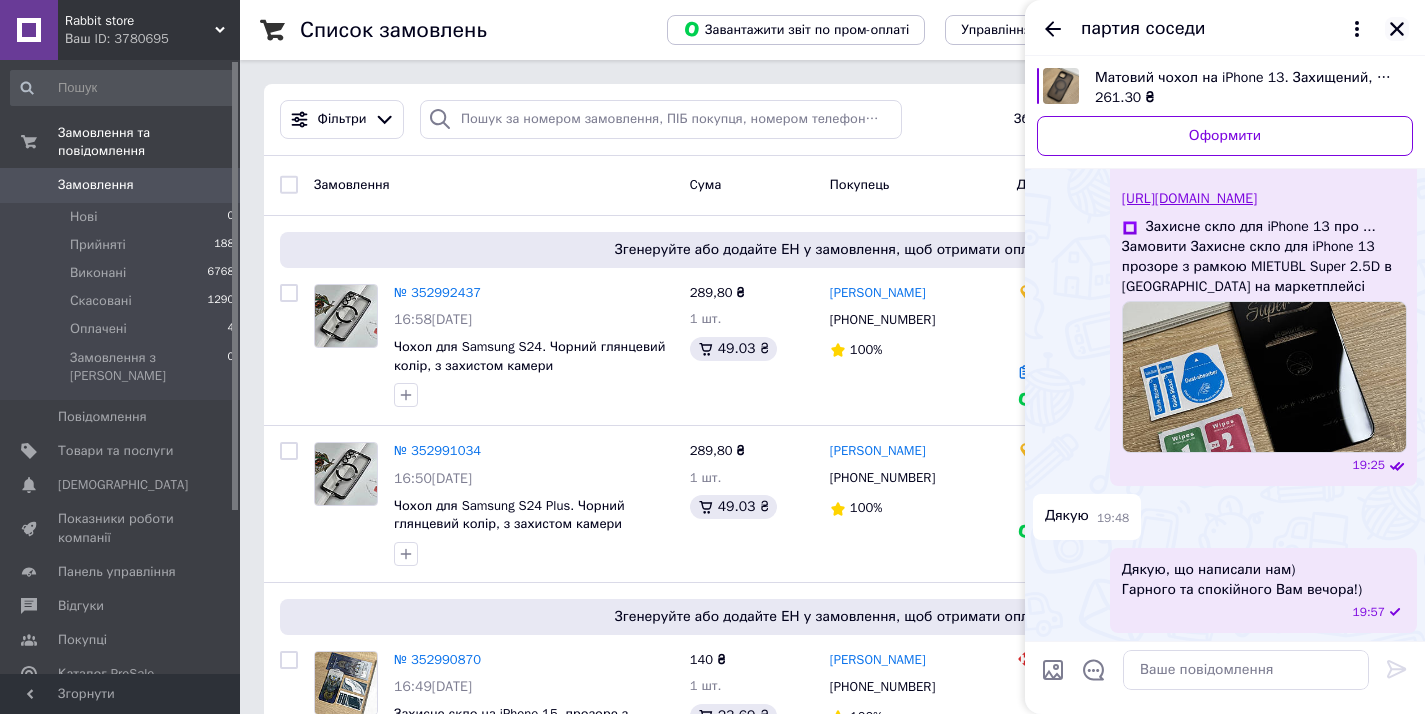 click 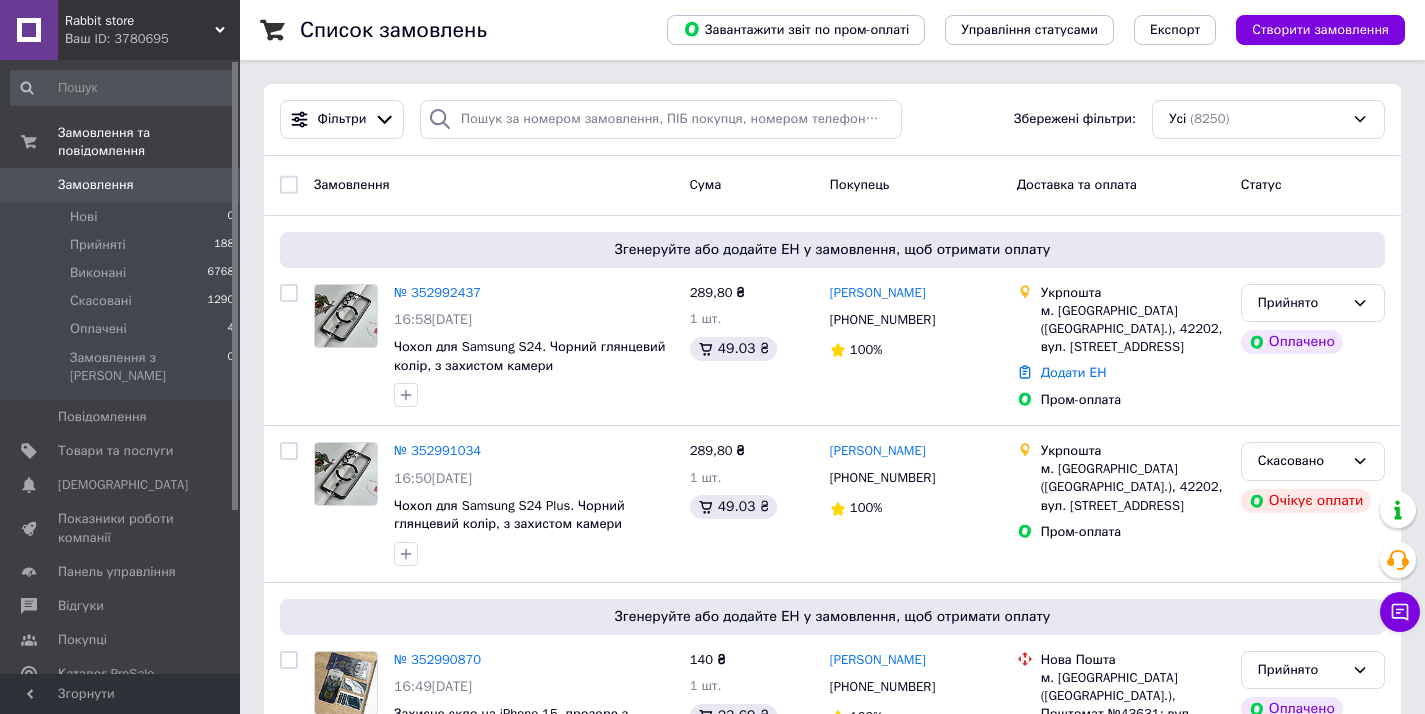 click on "Замовлення" at bounding box center [96, 185] 